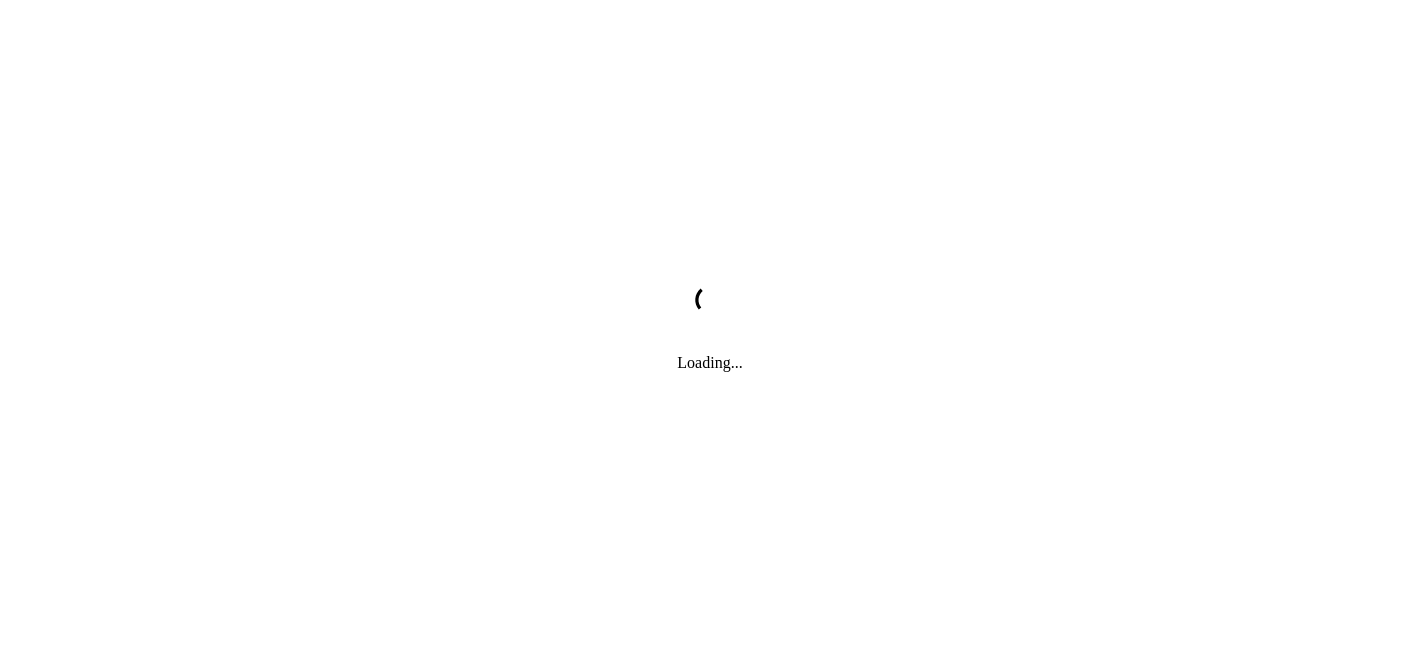 scroll, scrollTop: 0, scrollLeft: 0, axis: both 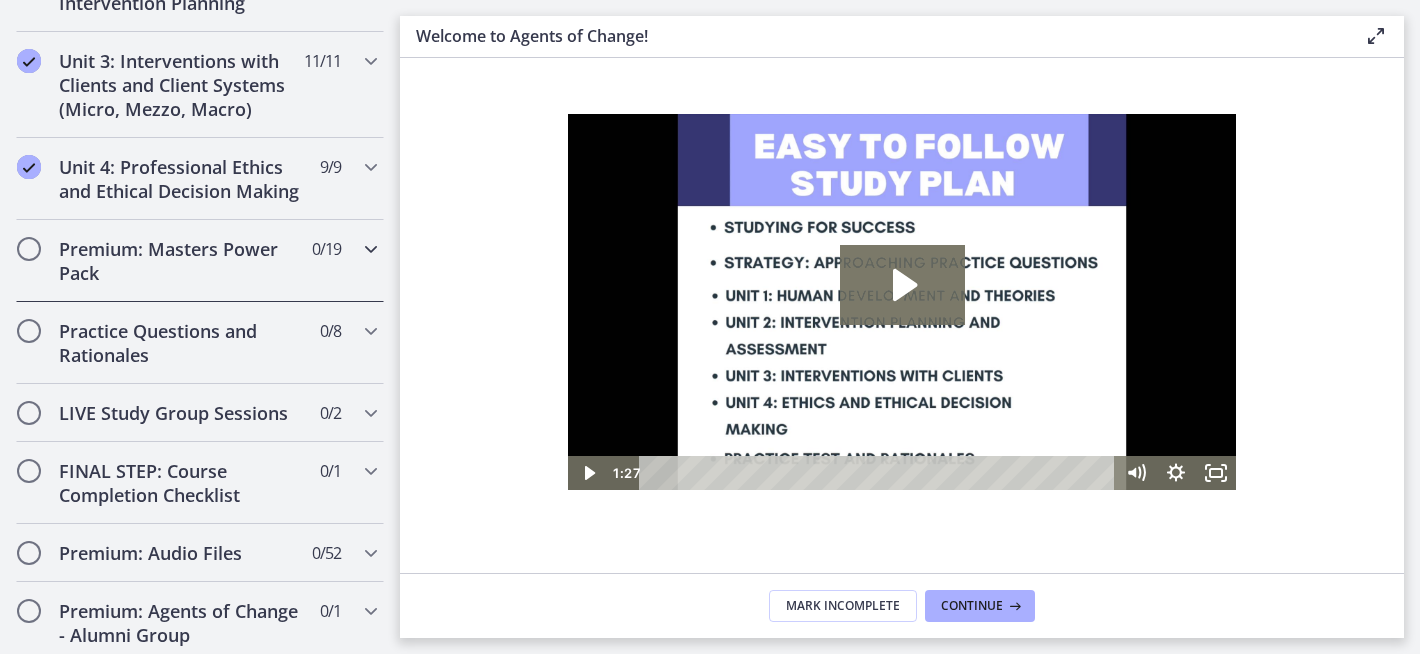 click on "Premium: Masters Power Pack" at bounding box center (181, 261) 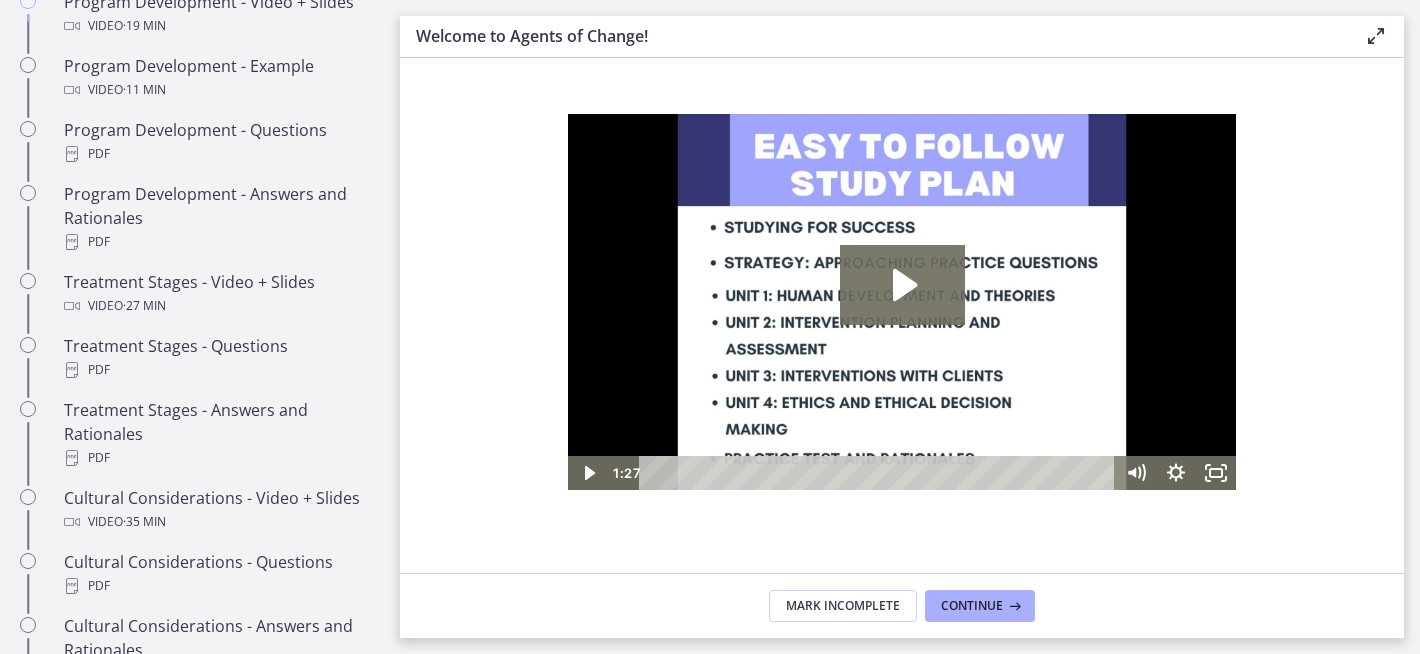 scroll, scrollTop: 749, scrollLeft: 0, axis: vertical 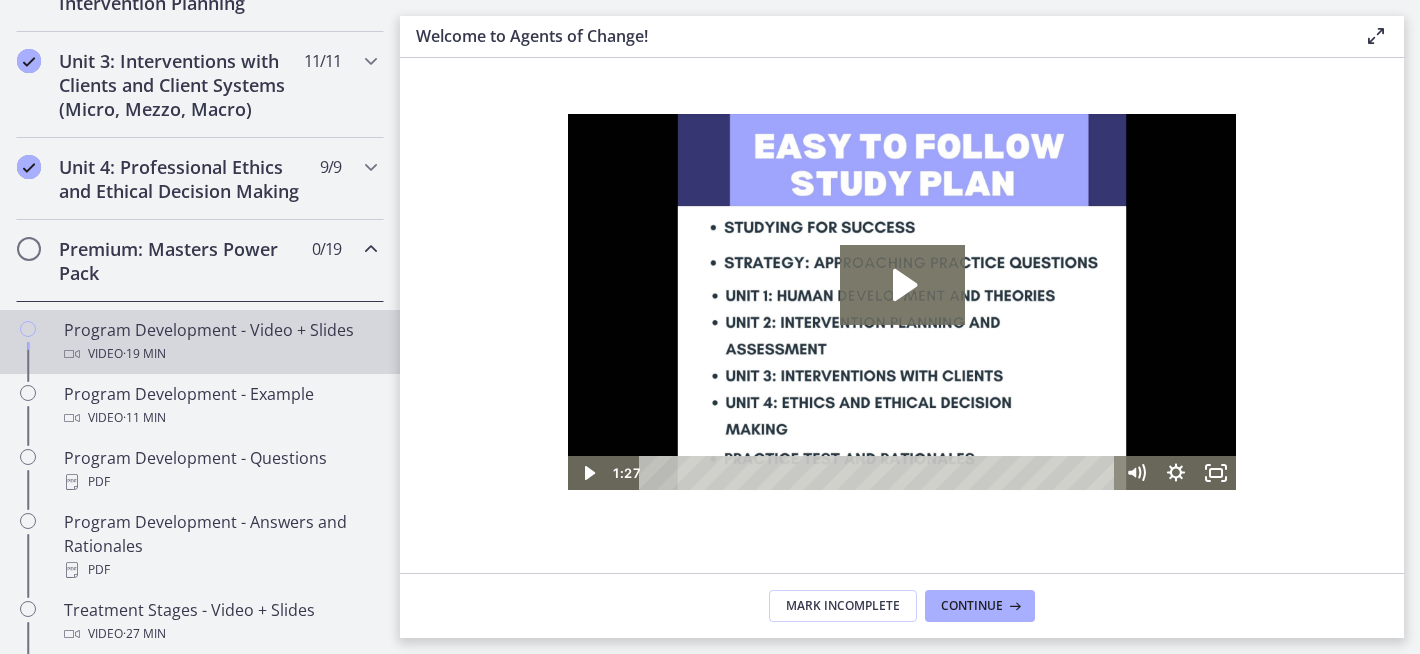 click on "Video
·  19 min" at bounding box center [220, 354] 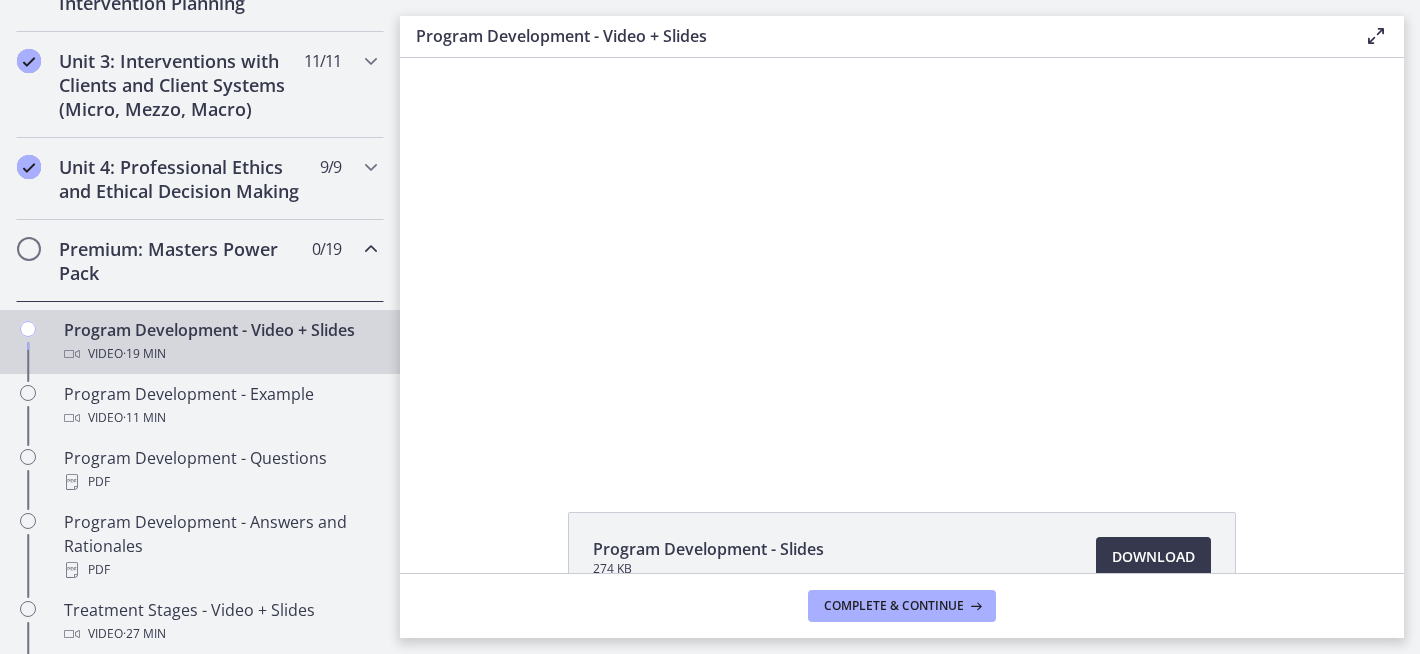 scroll, scrollTop: 0, scrollLeft: 0, axis: both 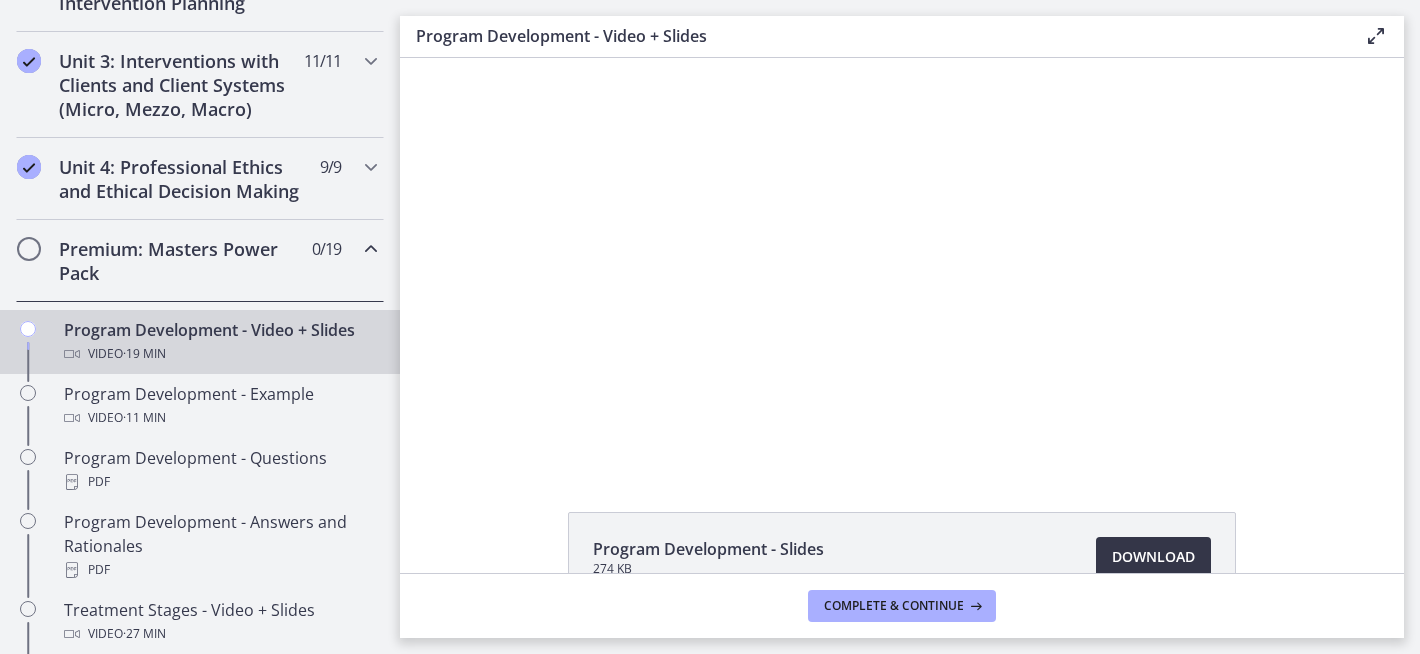 click on "Download
Opens in a new window" at bounding box center (1153, 557) 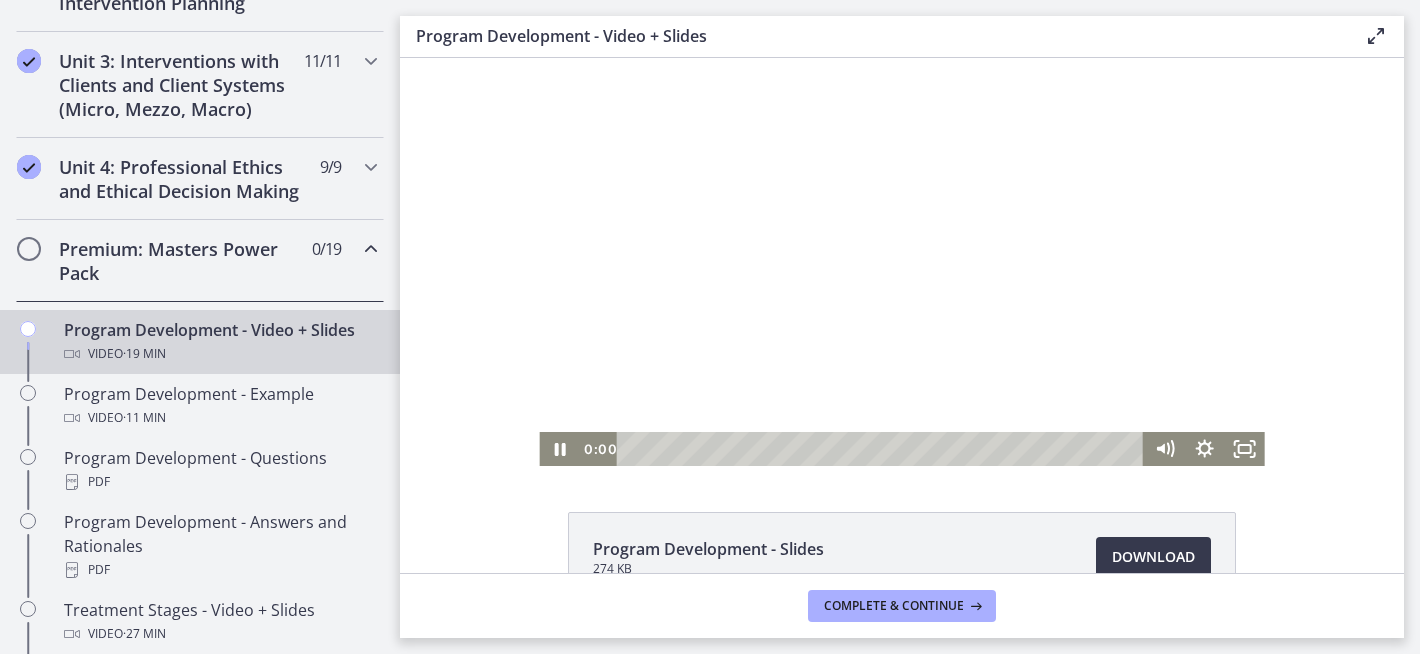 drag, startPoint x: 634, startPoint y: 449, endPoint x: 562, endPoint y: 447, distance: 72.02777 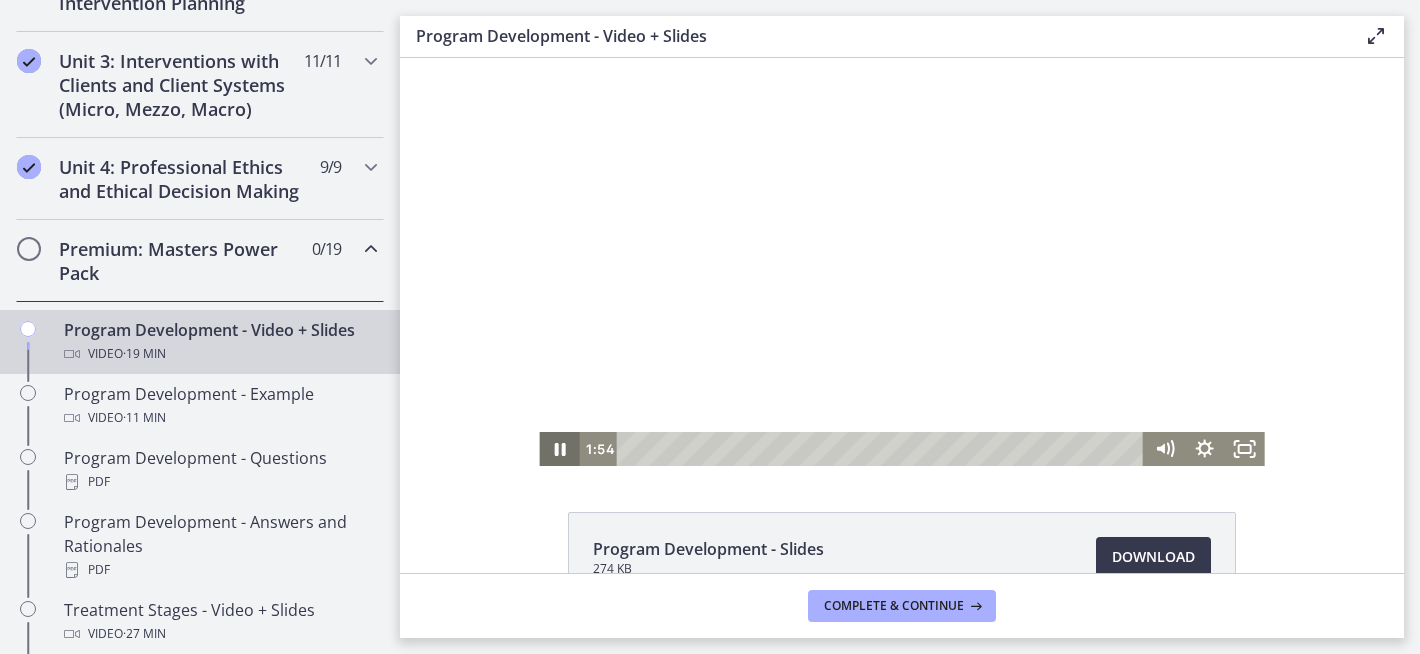 click 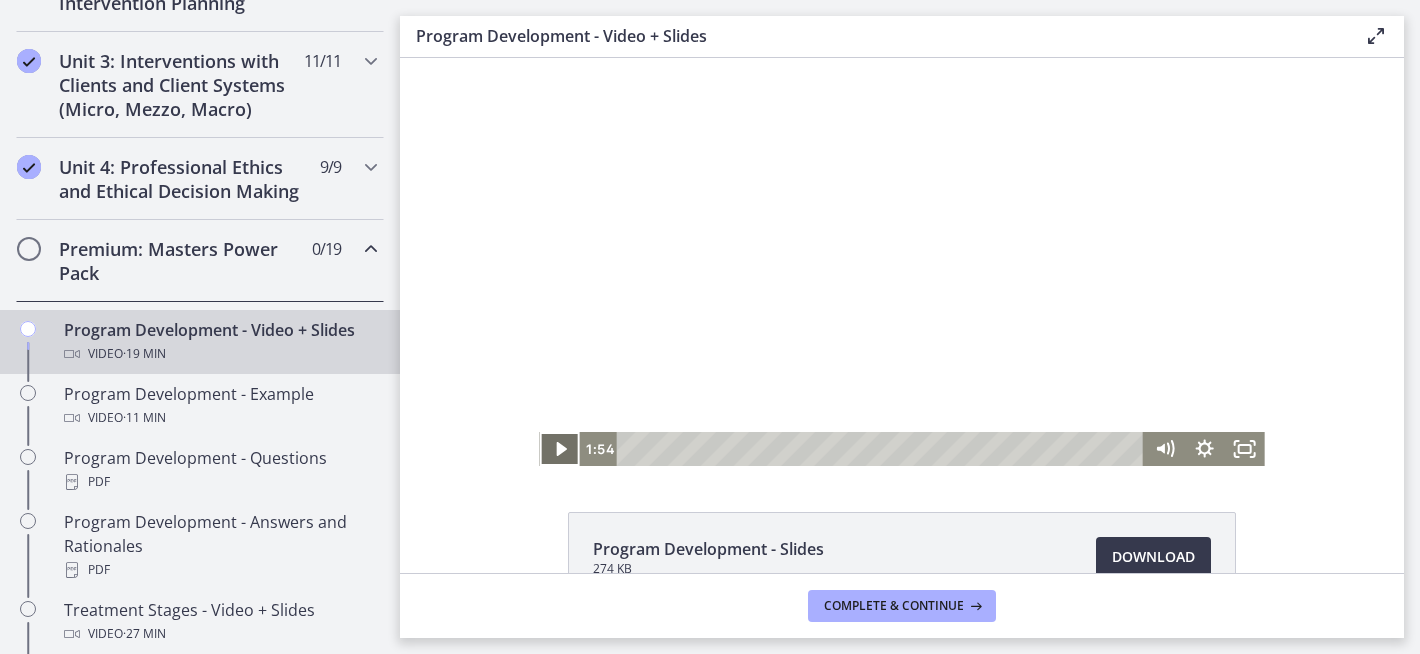 click 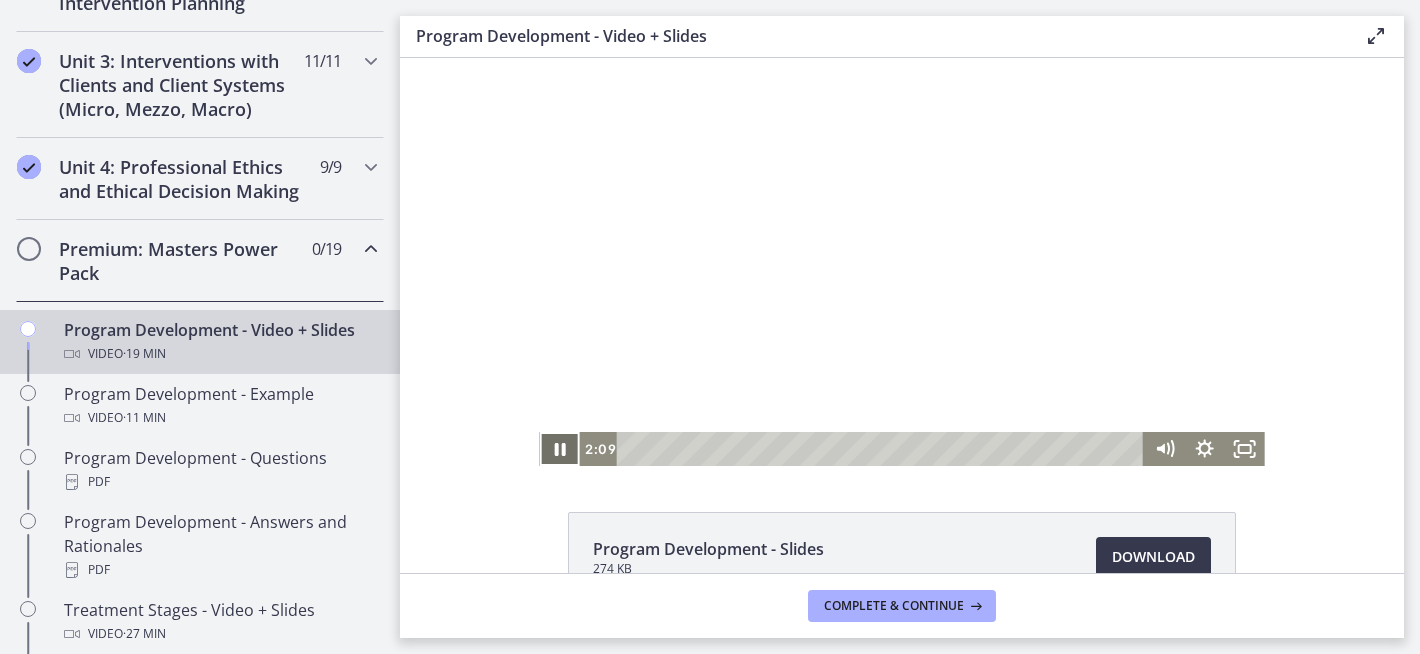 click 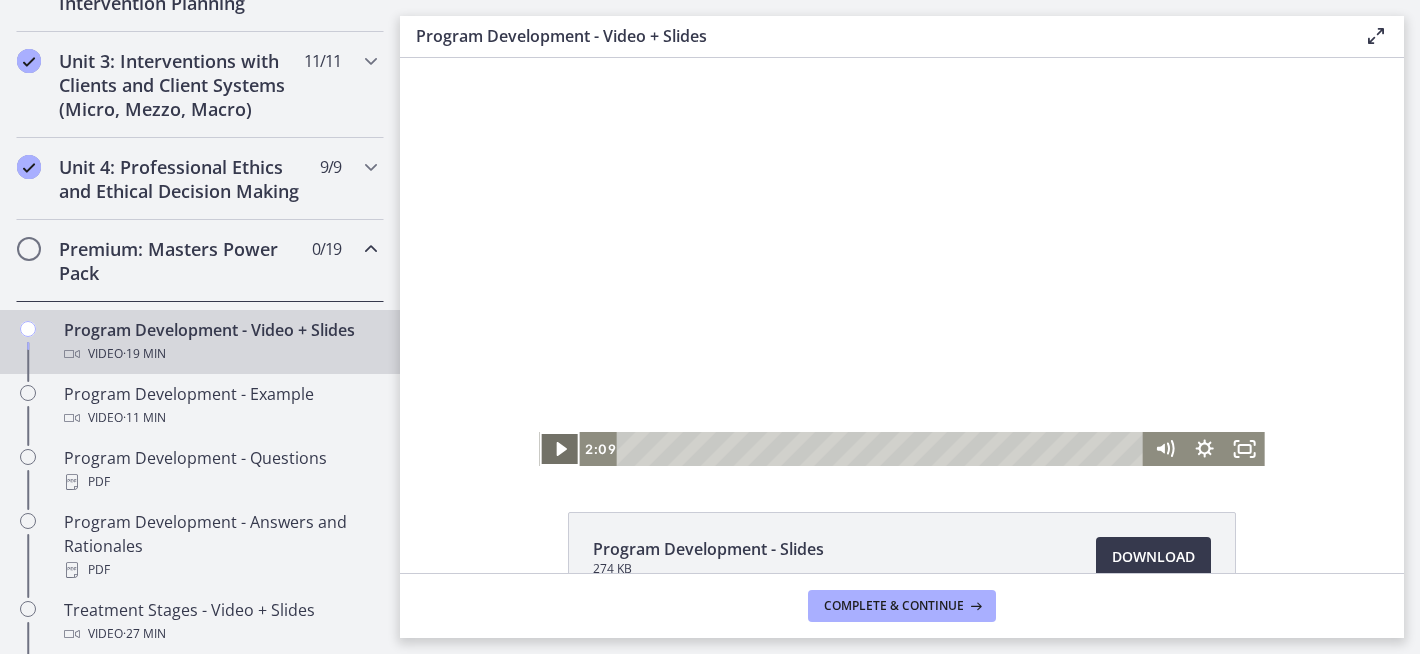click 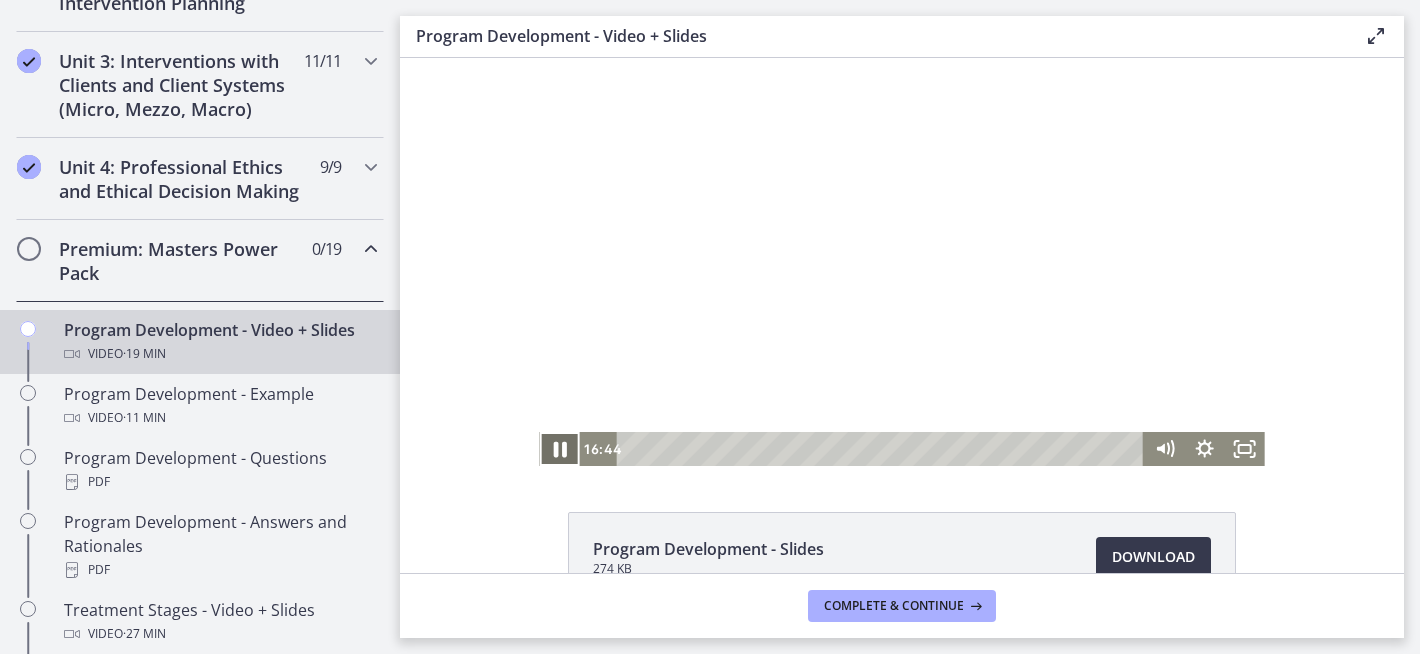 click 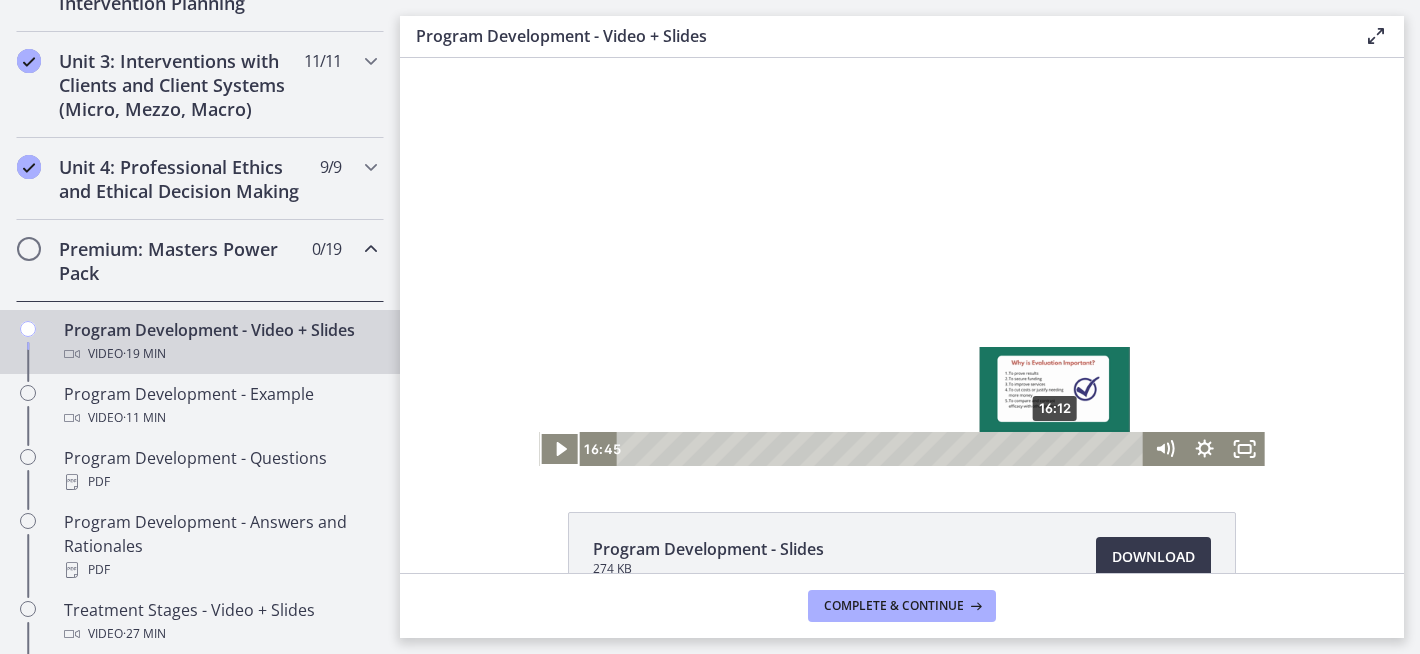 click on "16:12" at bounding box center [883, 449] 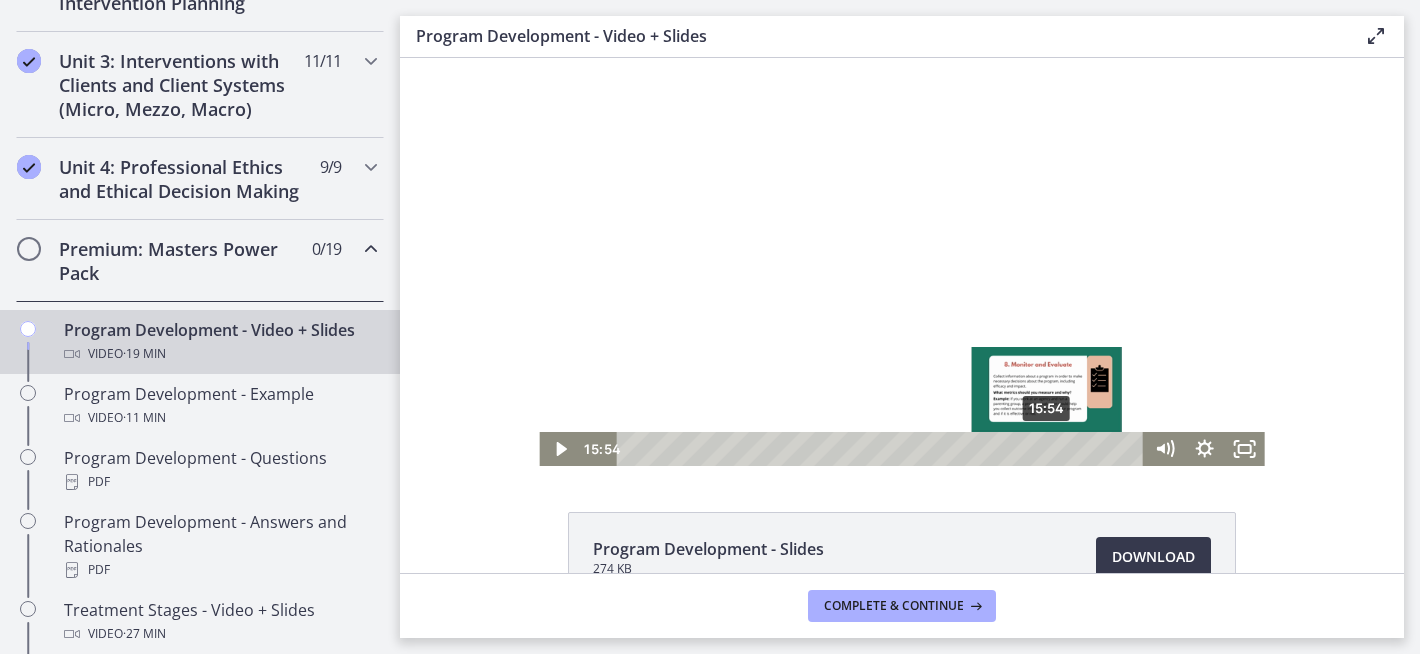 click at bounding box center [1046, 448] 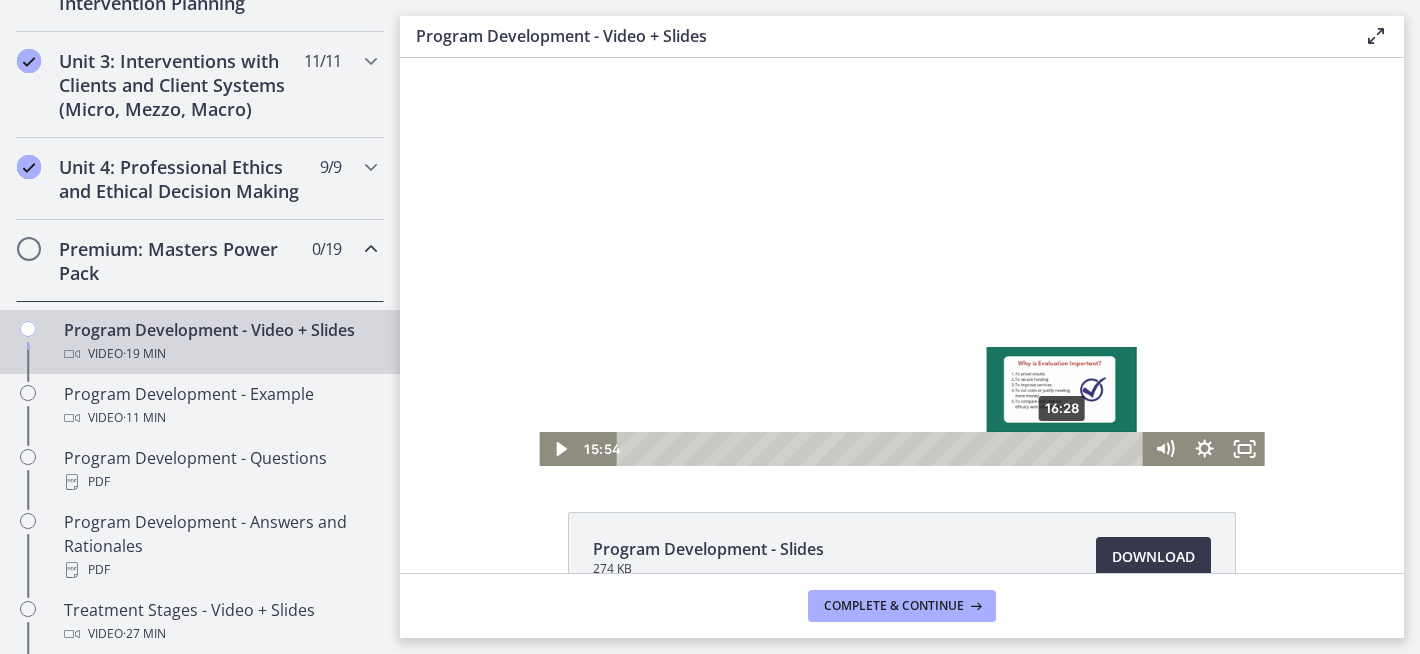 click on "16:28" at bounding box center (883, 449) 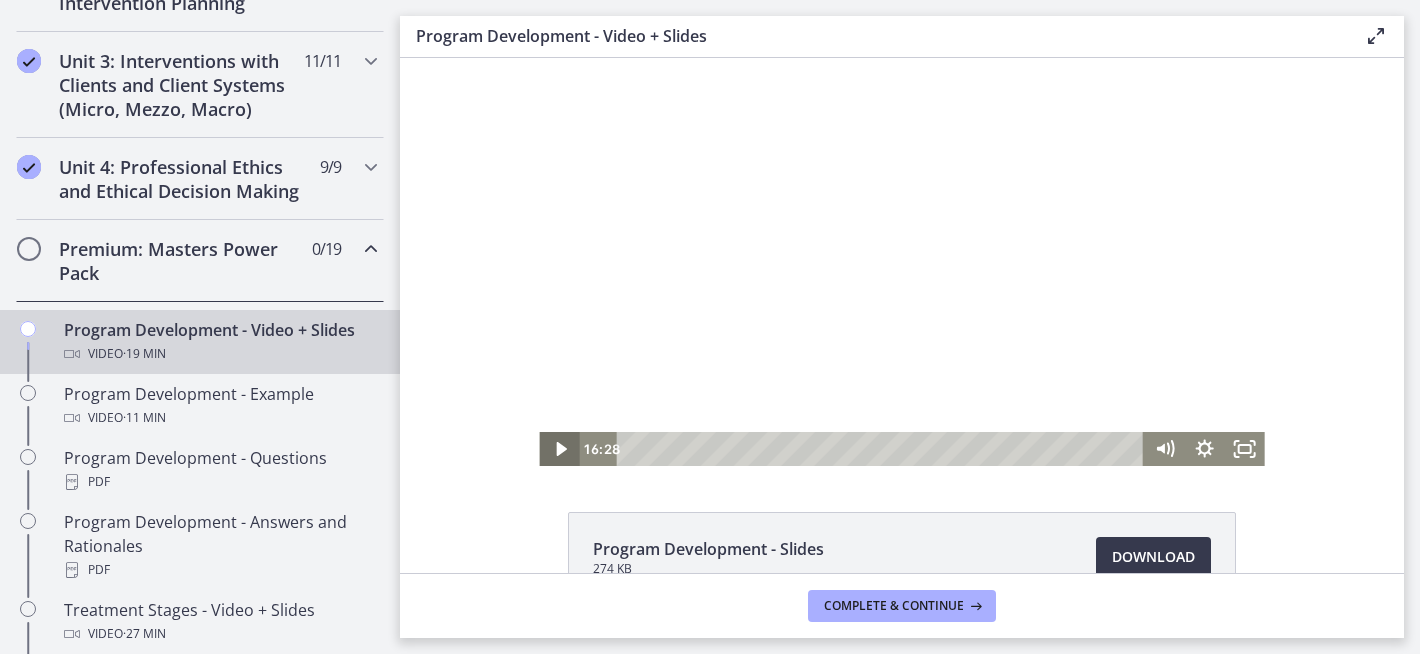 click 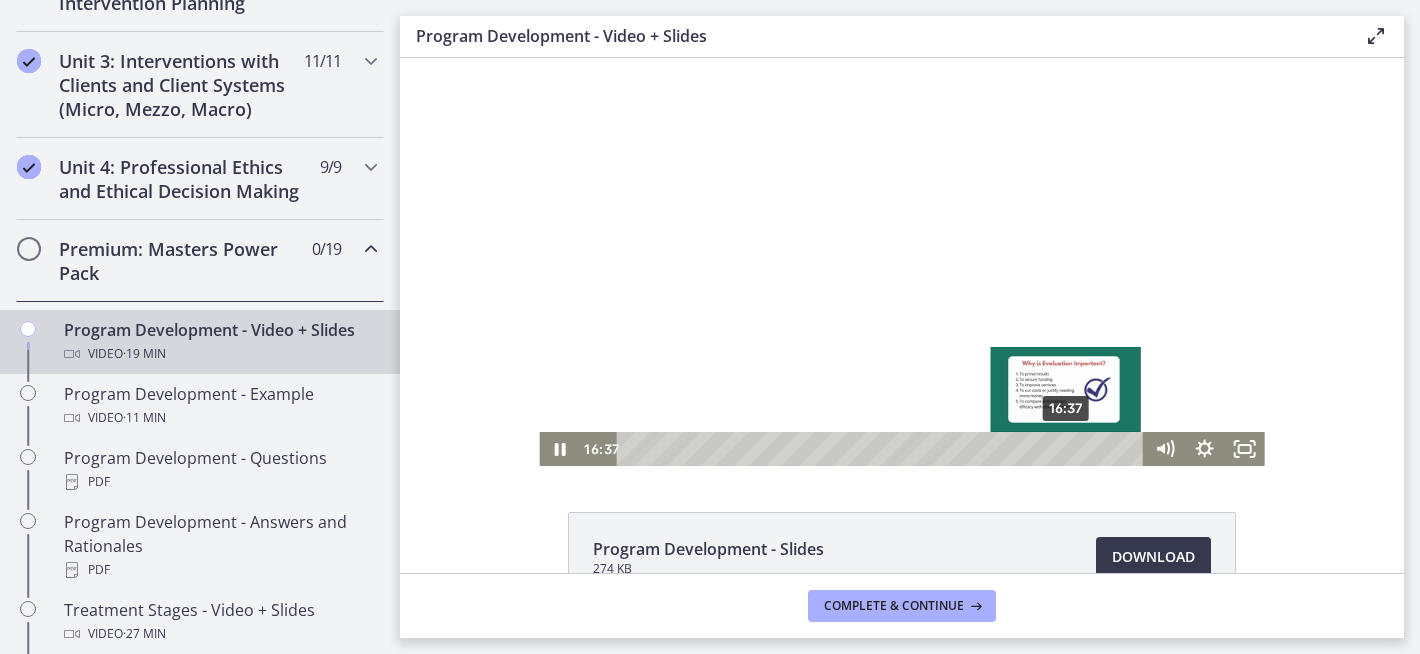 click at bounding box center (1065, 448) 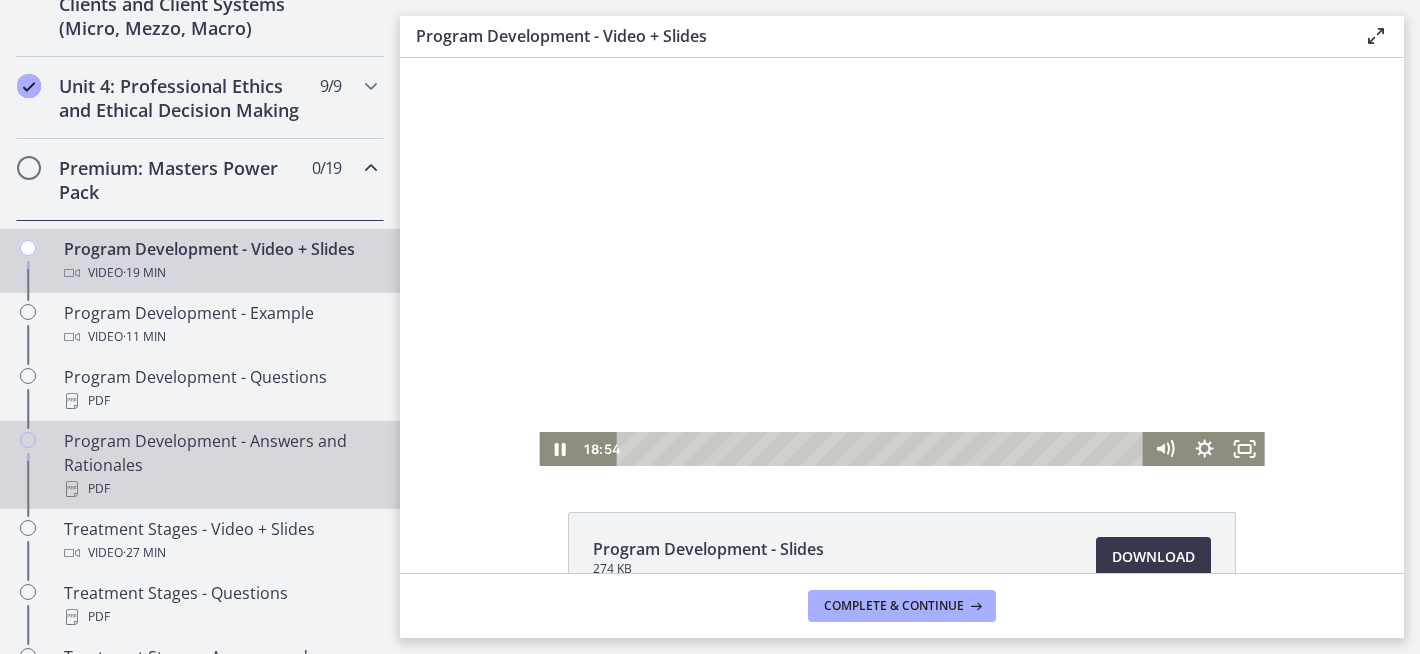 scroll, scrollTop: 846, scrollLeft: 0, axis: vertical 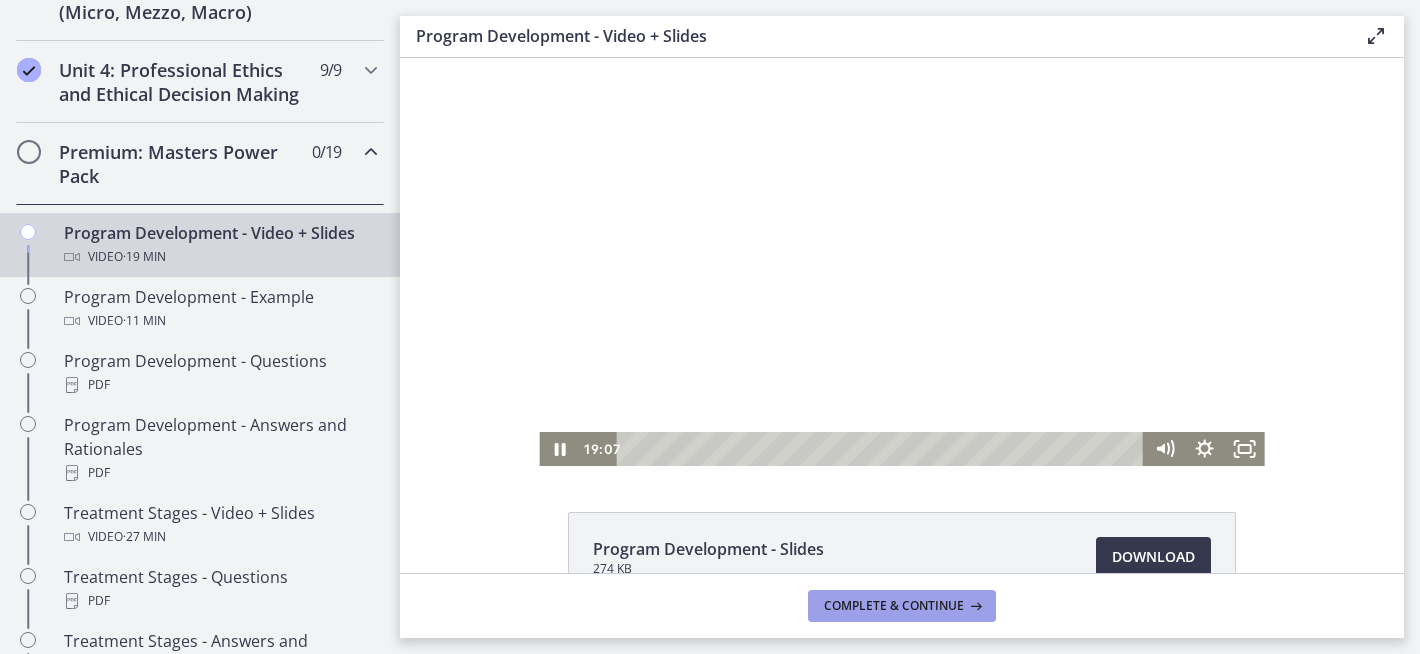 click on "Complete & continue" at bounding box center (894, 606) 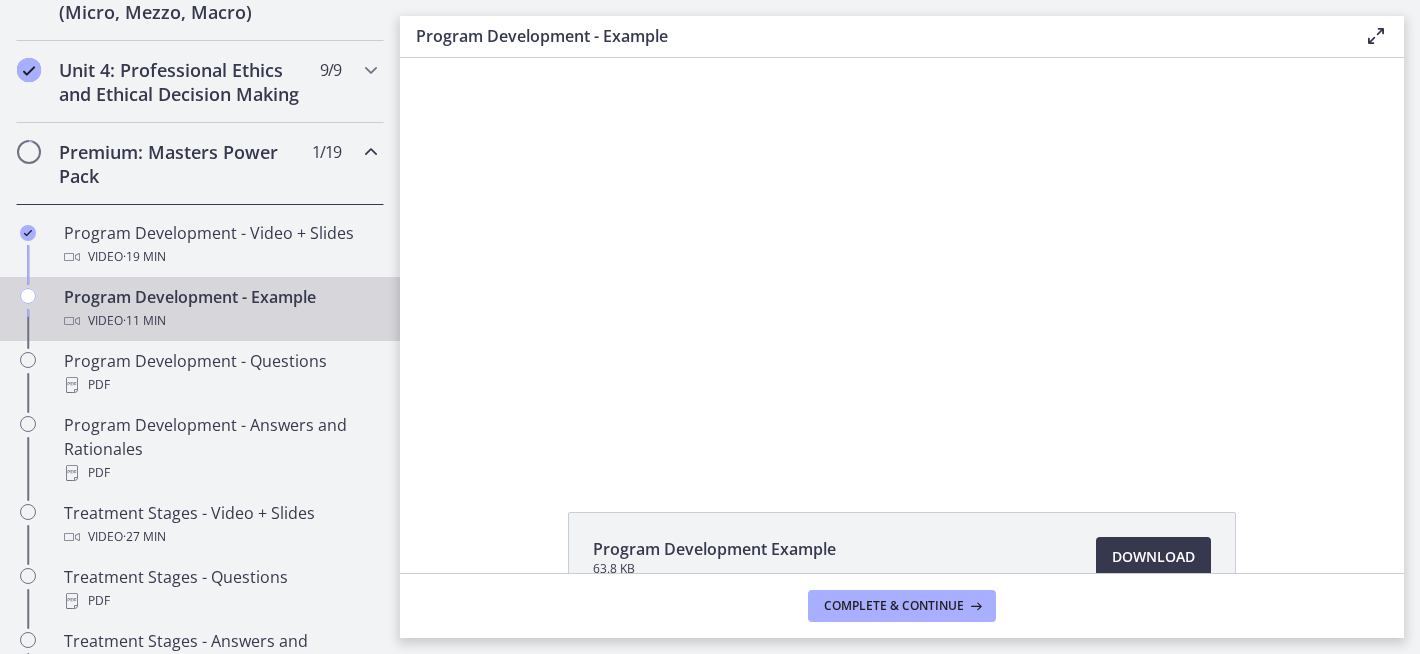 scroll, scrollTop: 0, scrollLeft: 0, axis: both 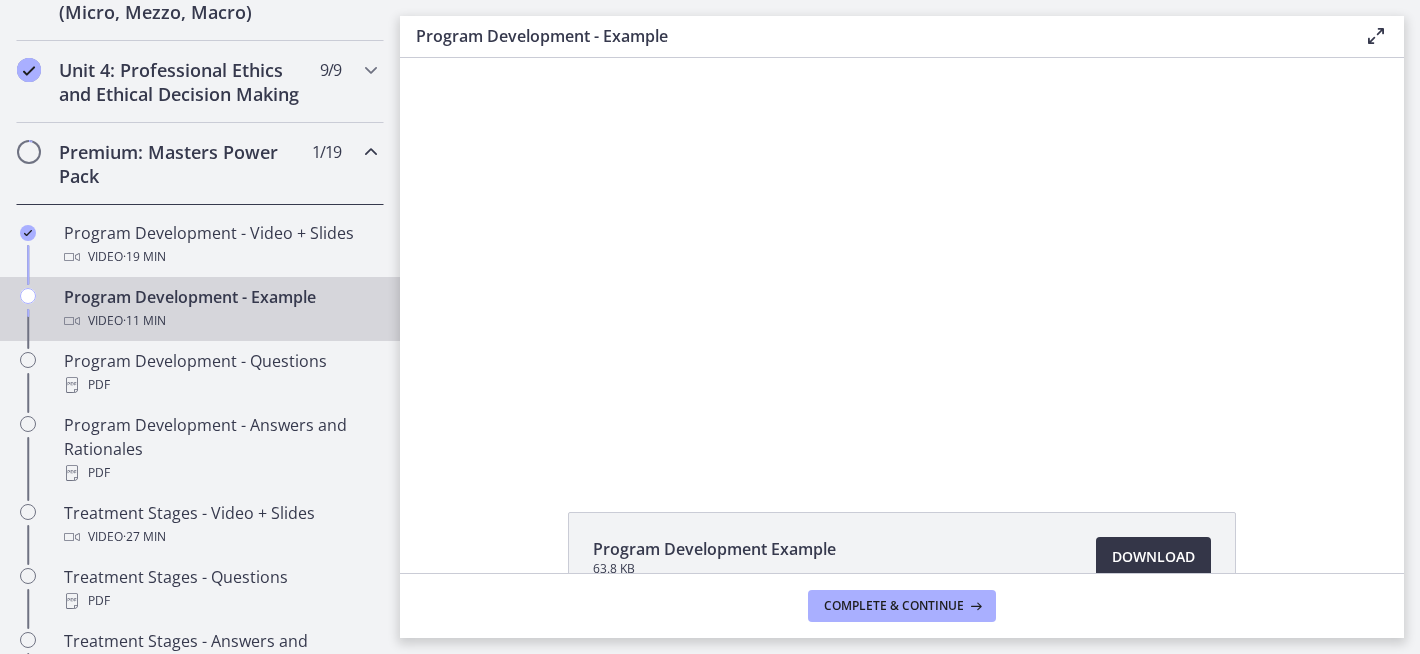 click on "Download
Opens in a new window" at bounding box center (1153, 557) 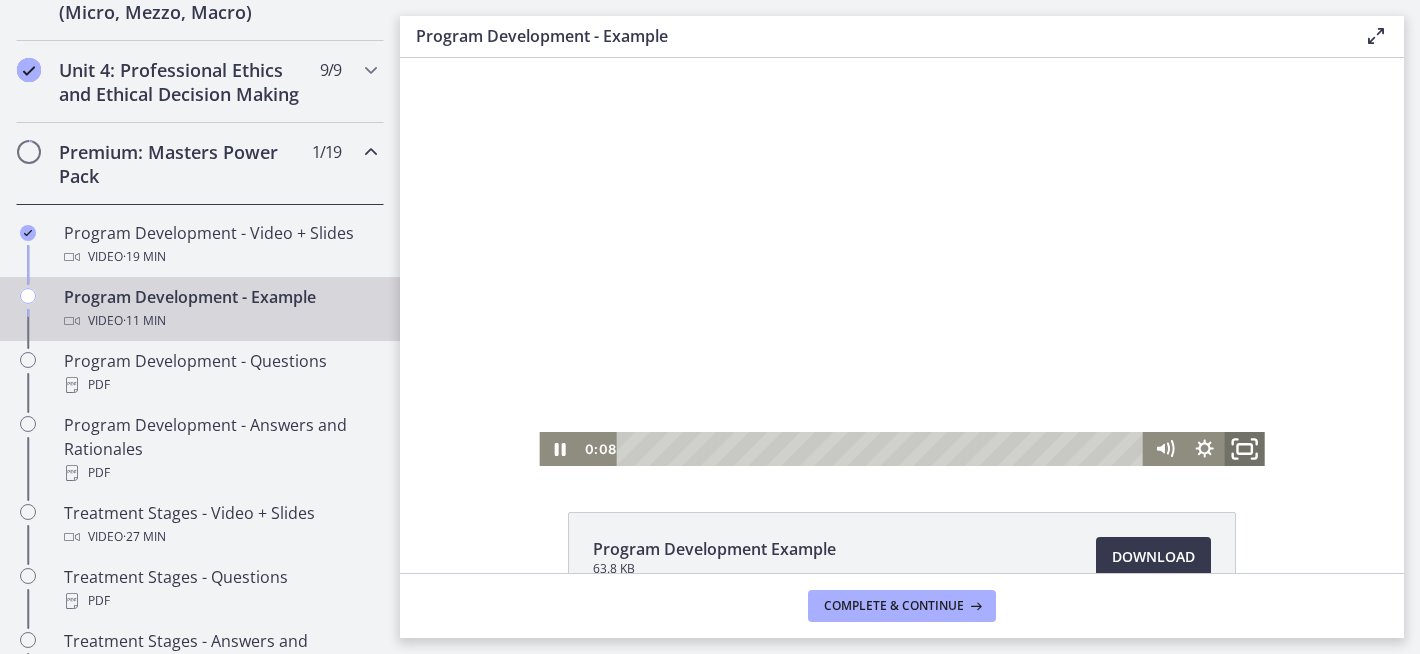 click 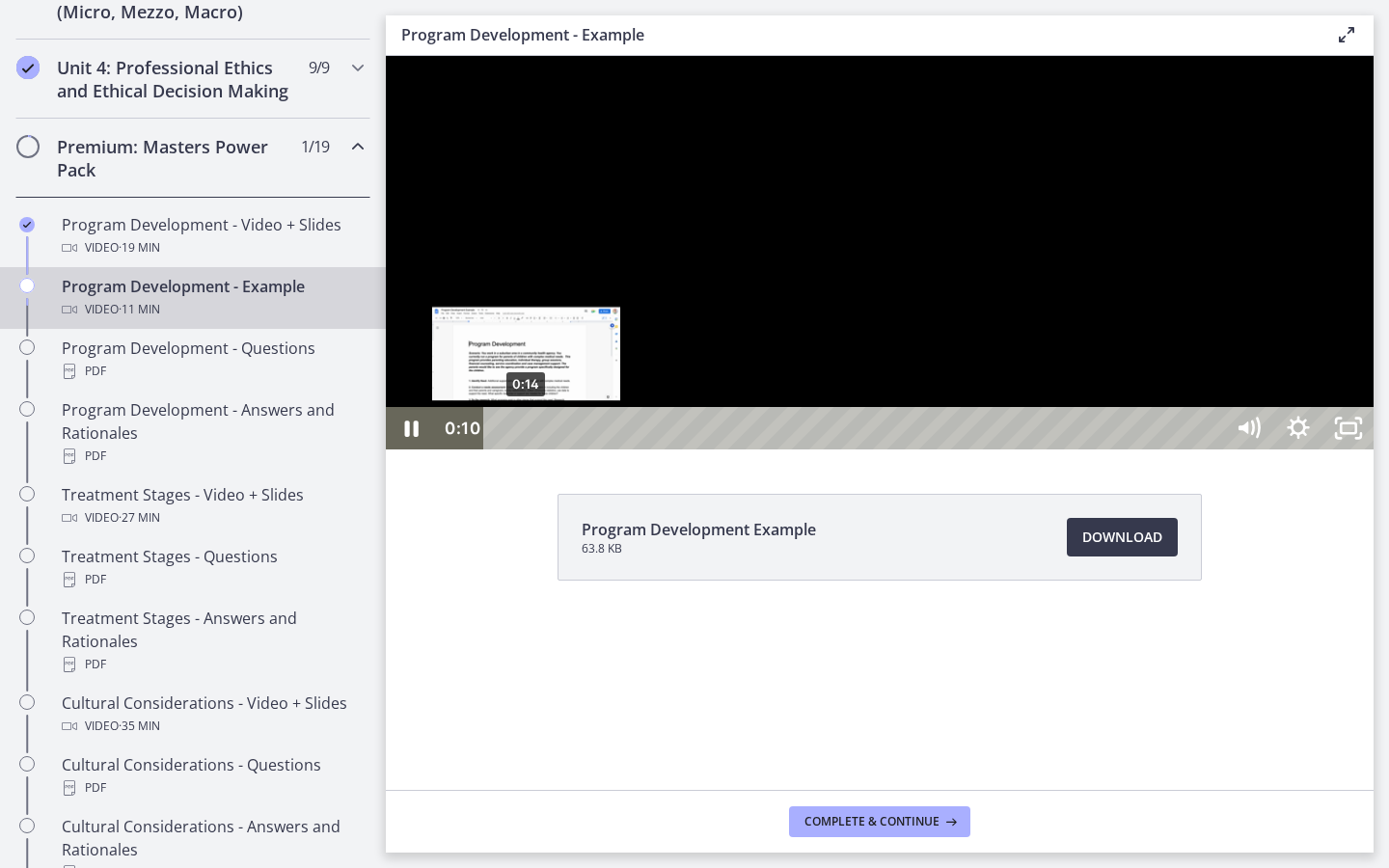click on "0:14" at bounding box center [857, 428] 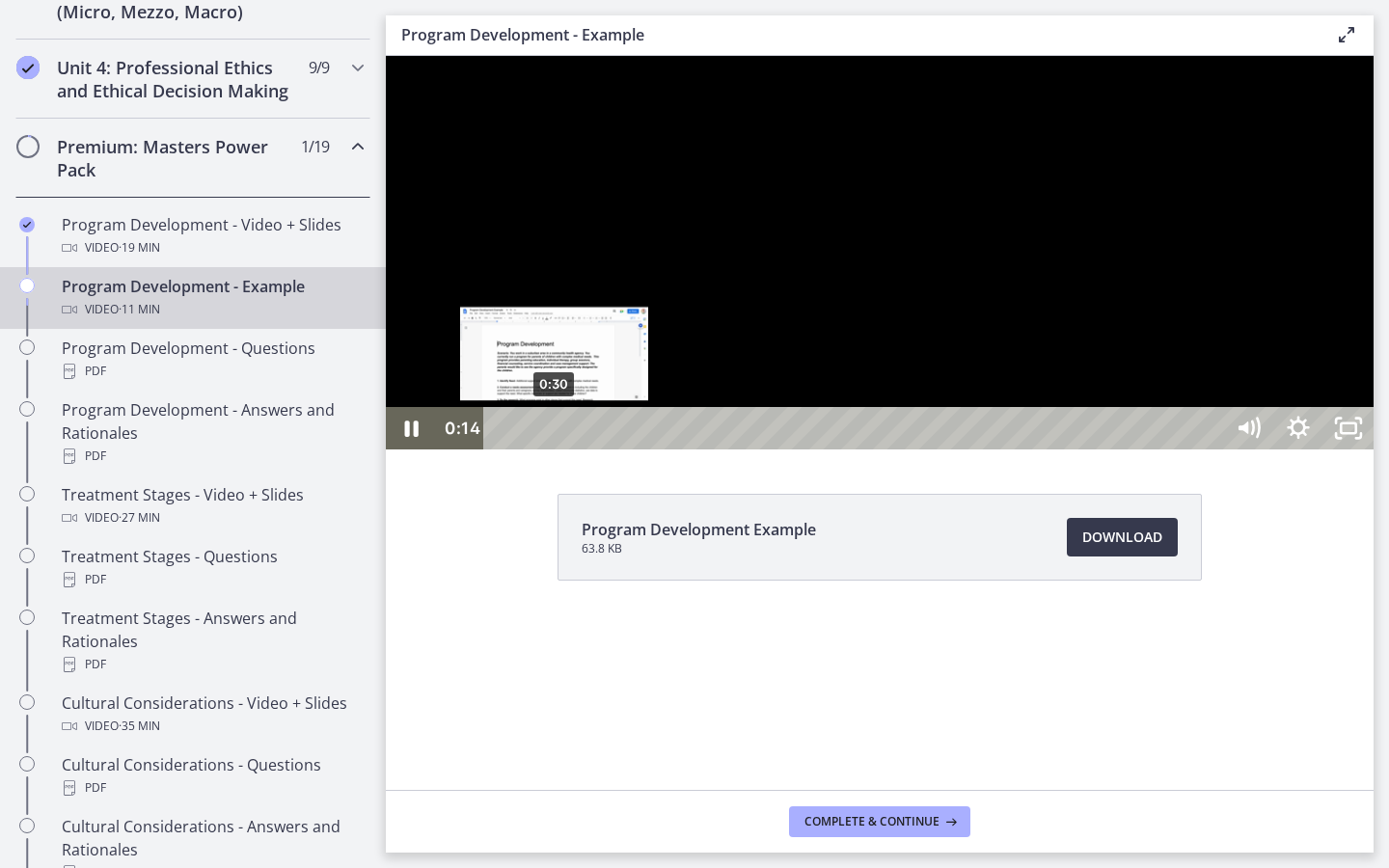 click on "0:30" at bounding box center (857, 428) 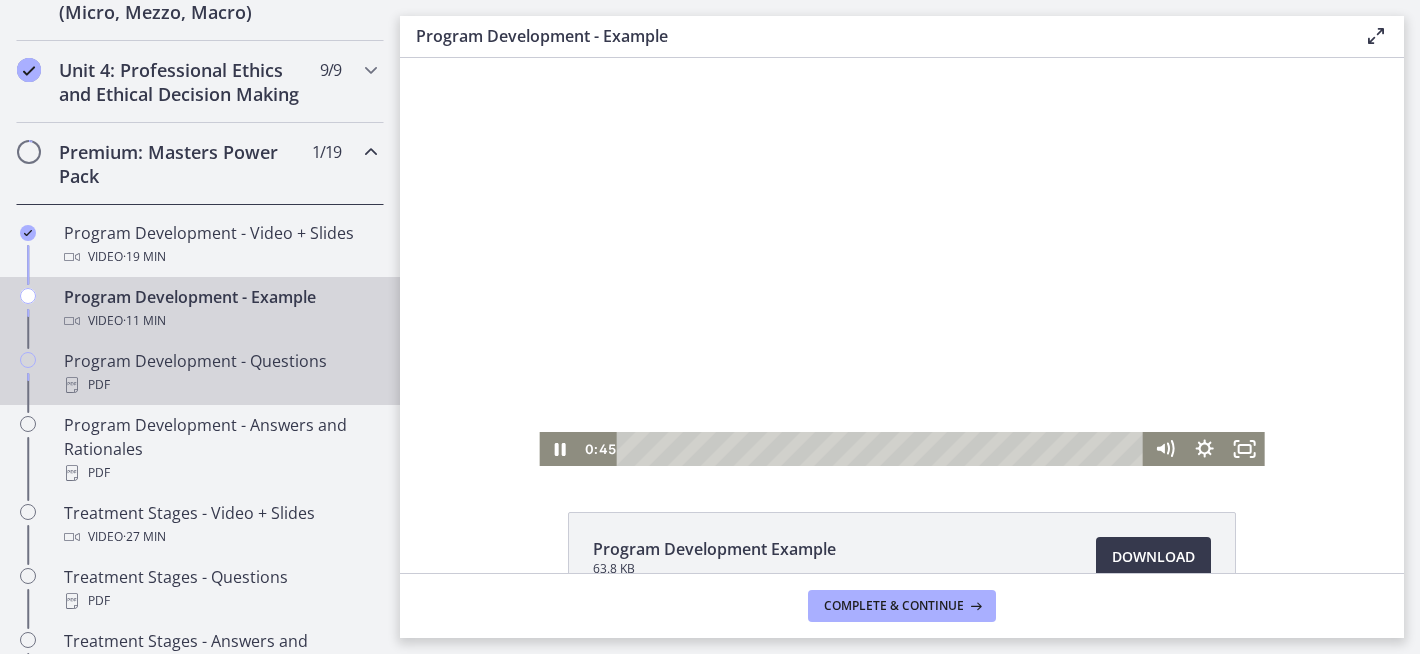 click on "PDF" at bounding box center [220, 385] 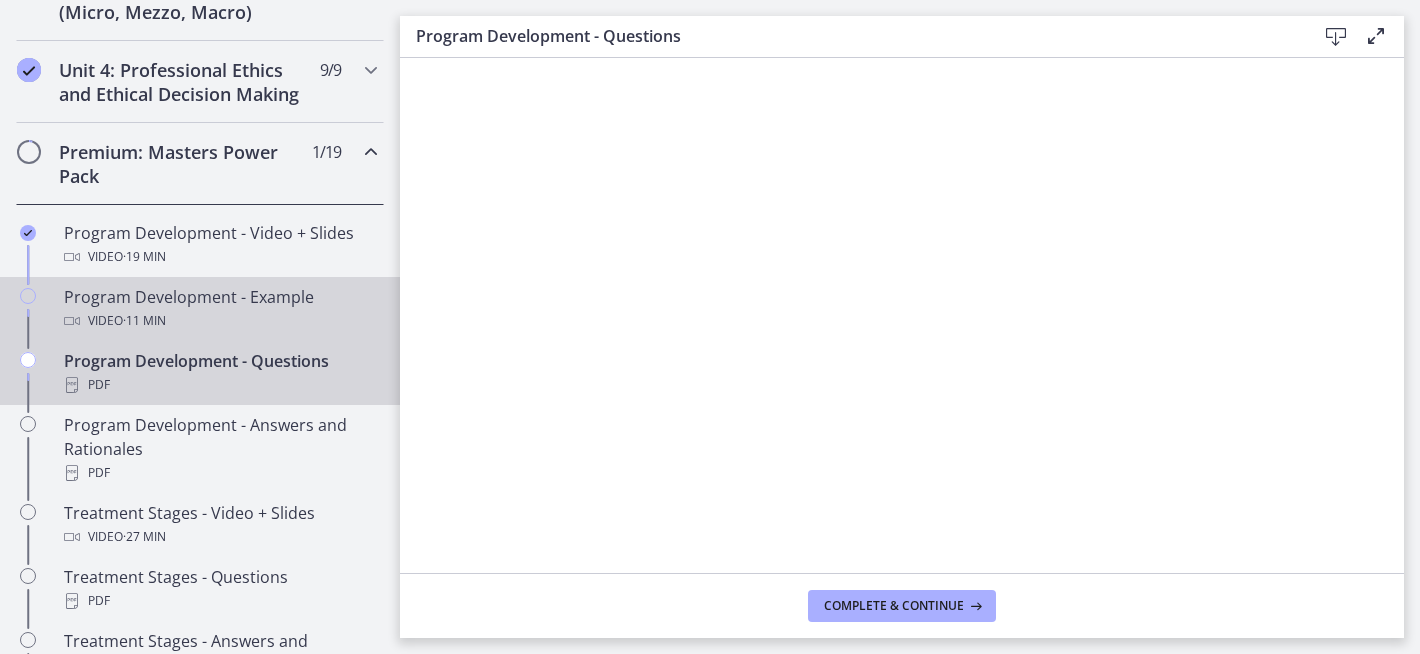 click on "Program Development - Example
Video
· 11 min" at bounding box center (220, 309) 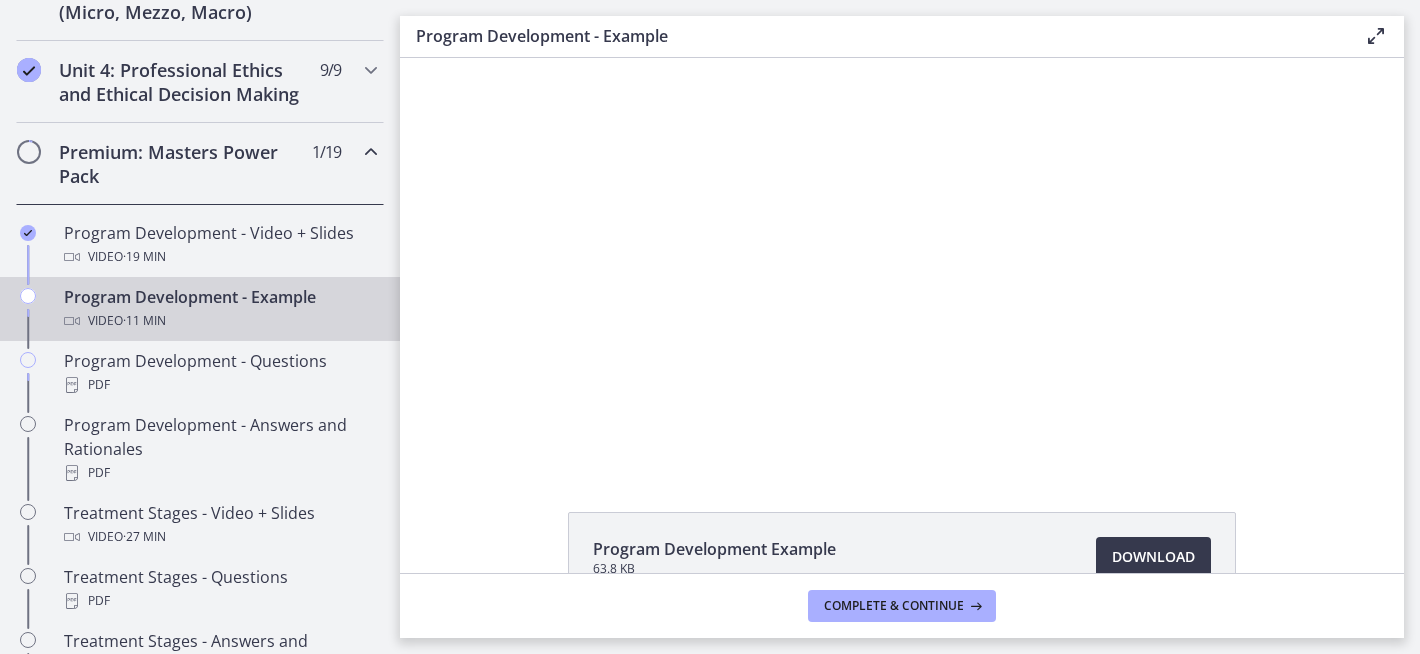 scroll, scrollTop: 0, scrollLeft: 0, axis: both 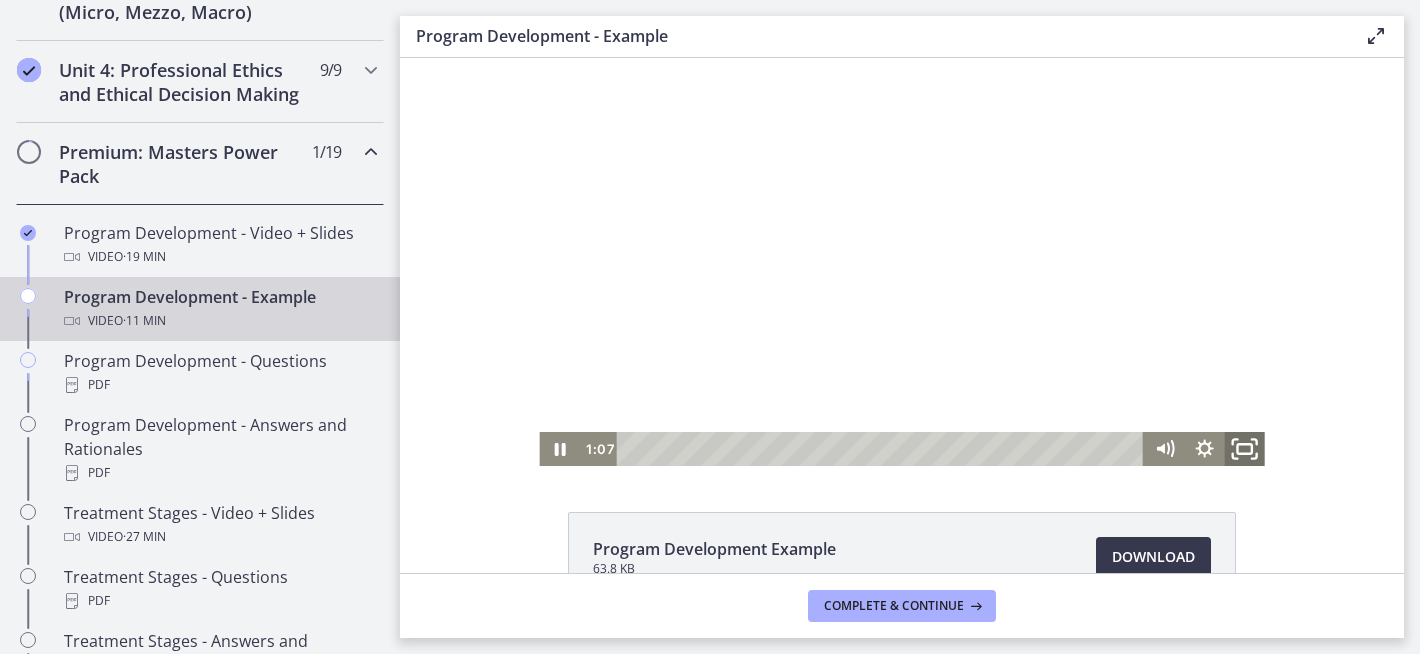 click 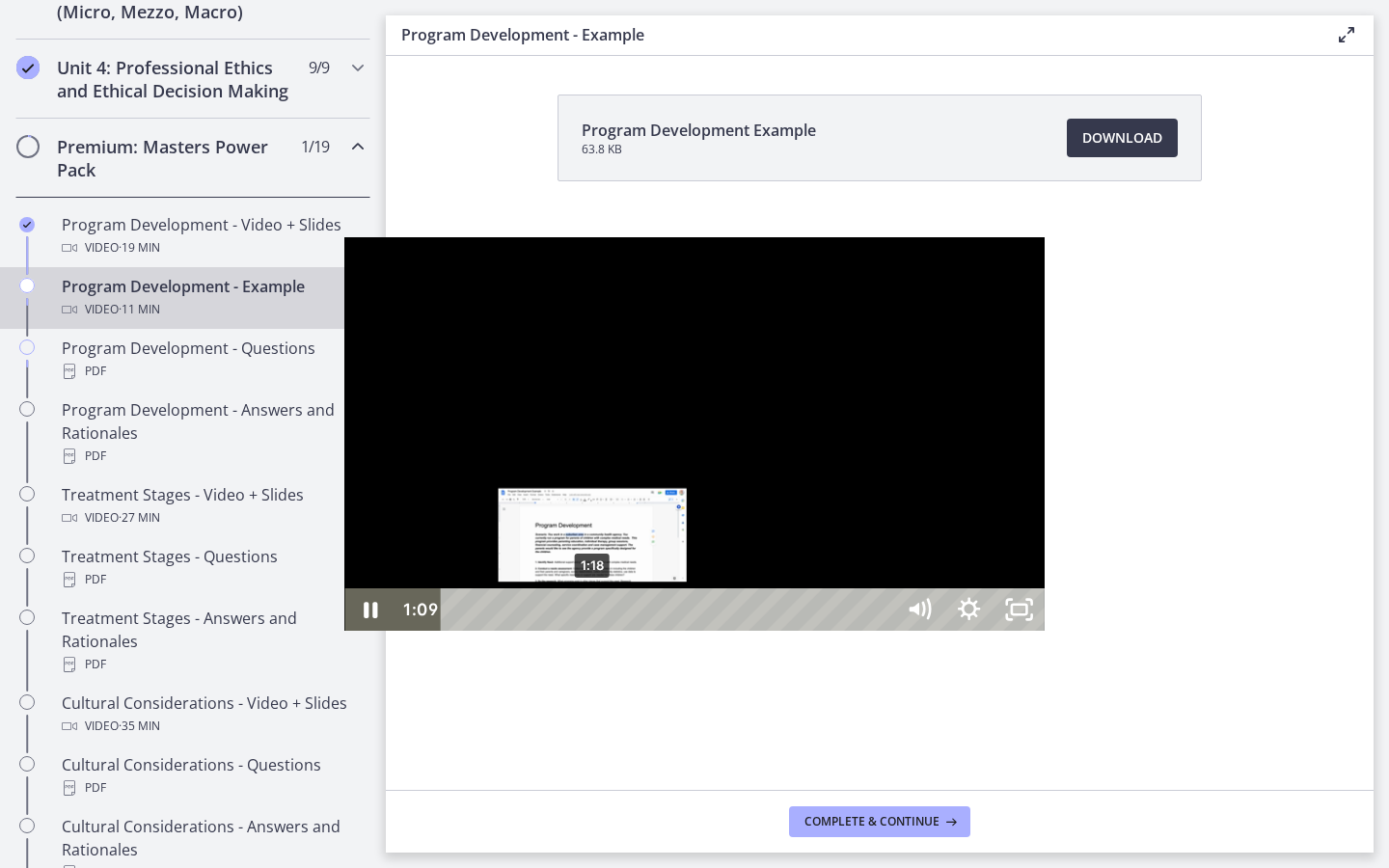 click on "1:18" at bounding box center (670, 610) 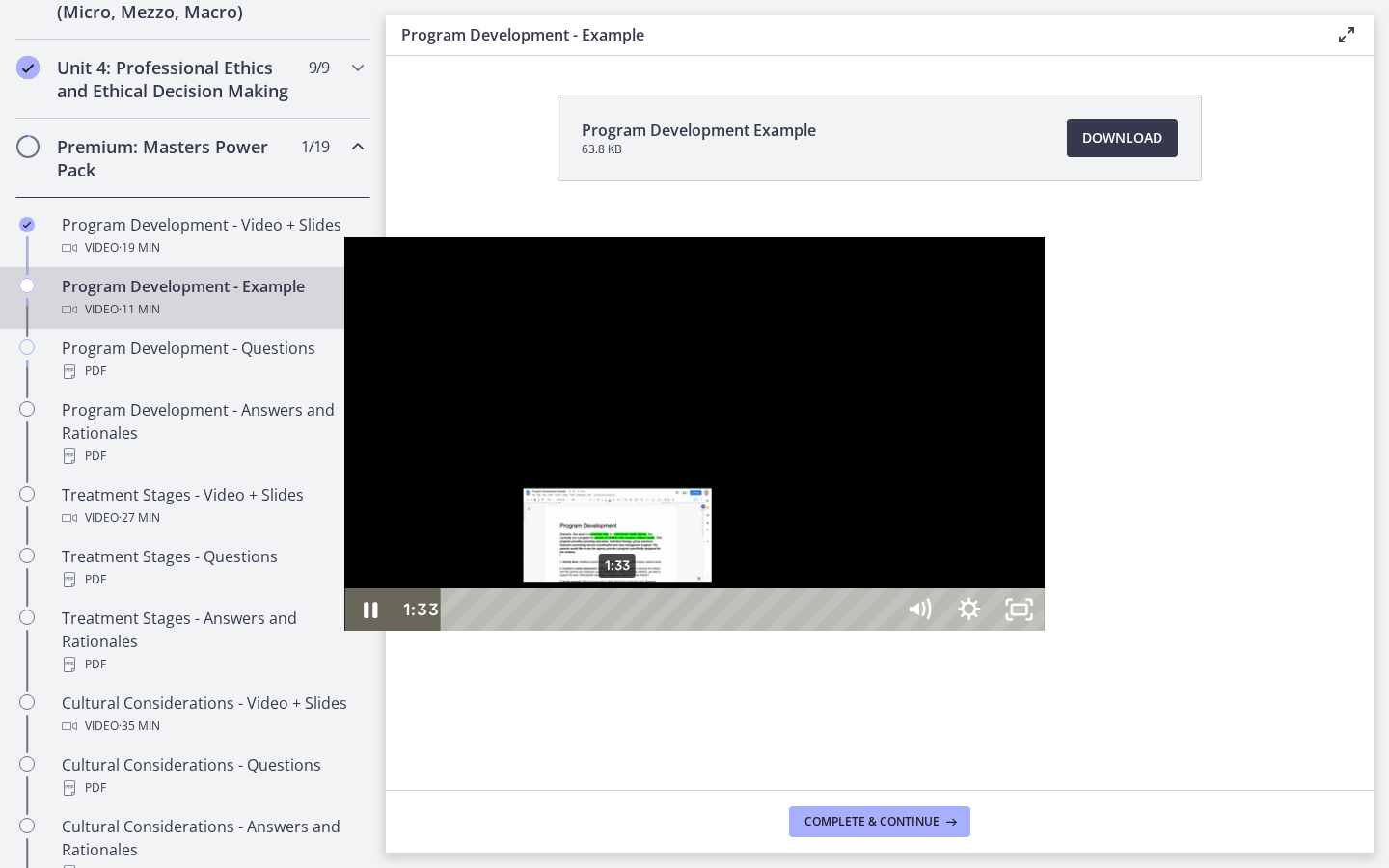click on "1:33" at bounding box center [670, 610] 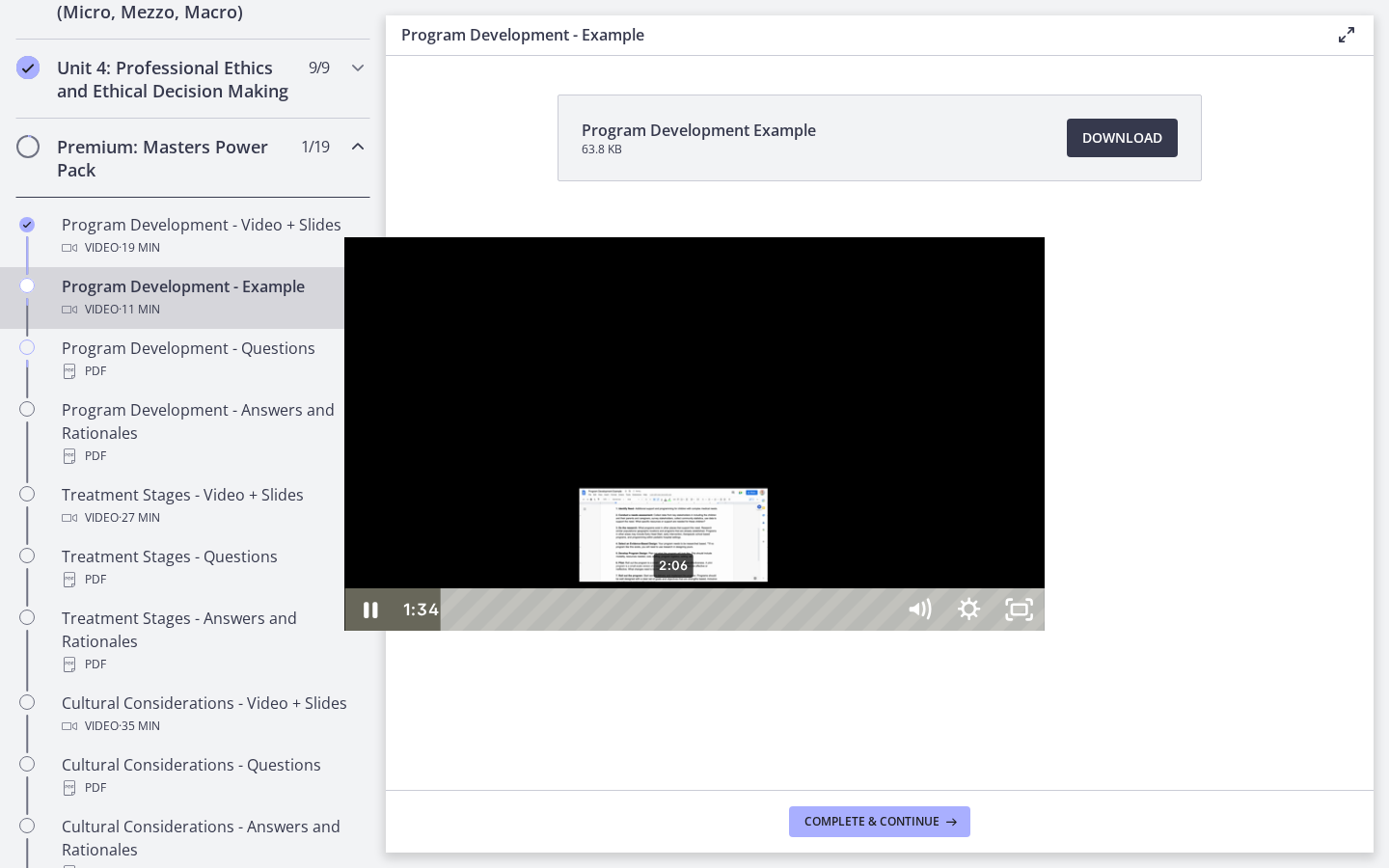 click on "2:06" at bounding box center [670, 610] 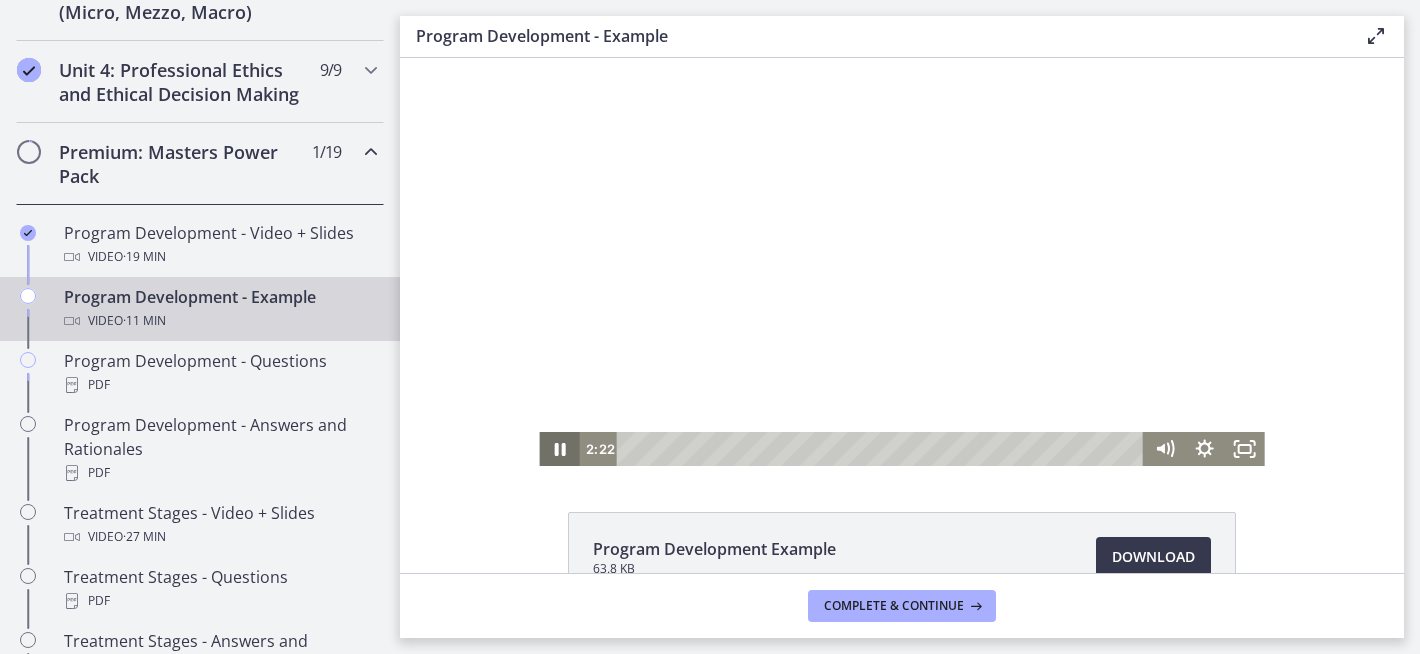 click 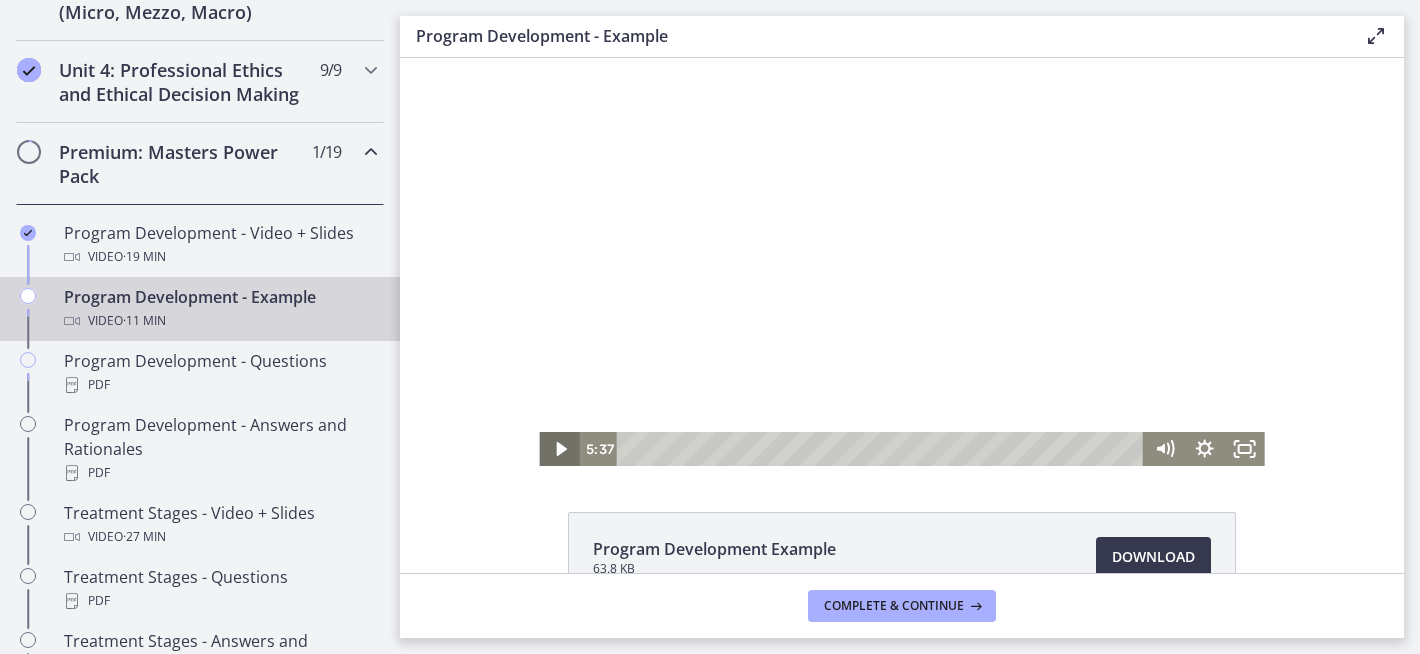 click 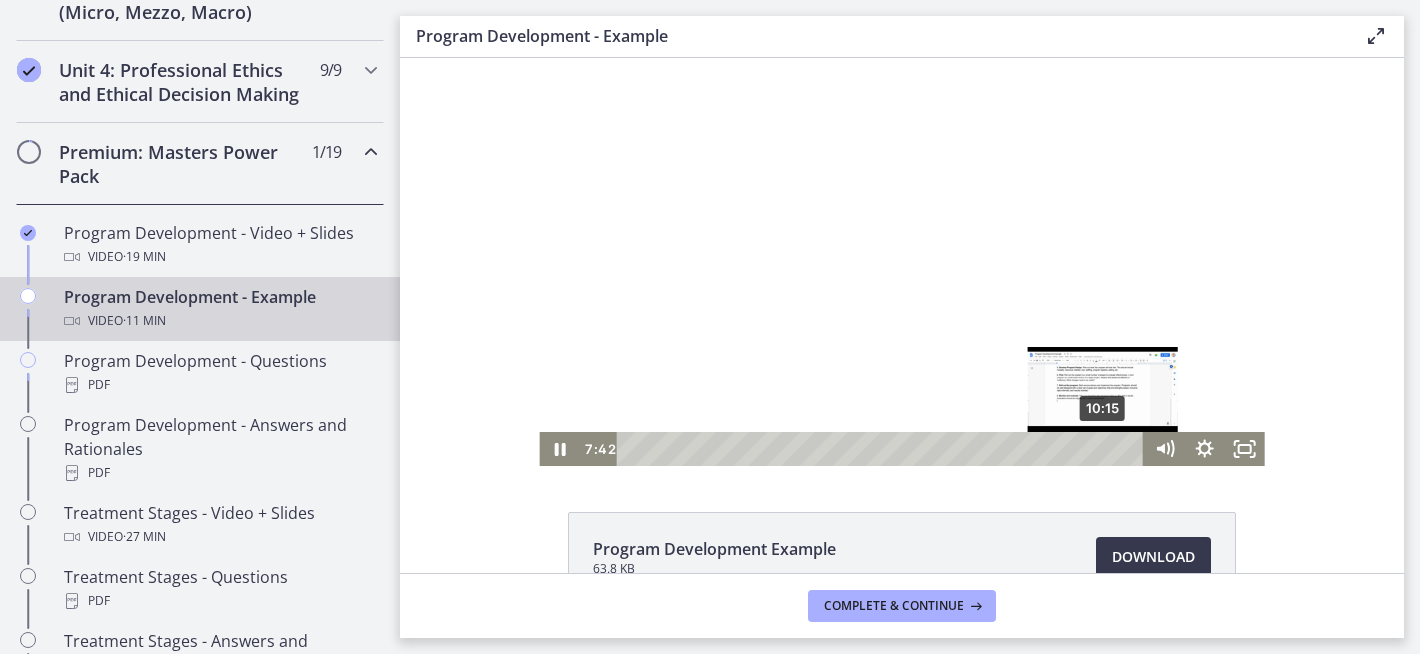 click on "10:15" at bounding box center [883, 449] 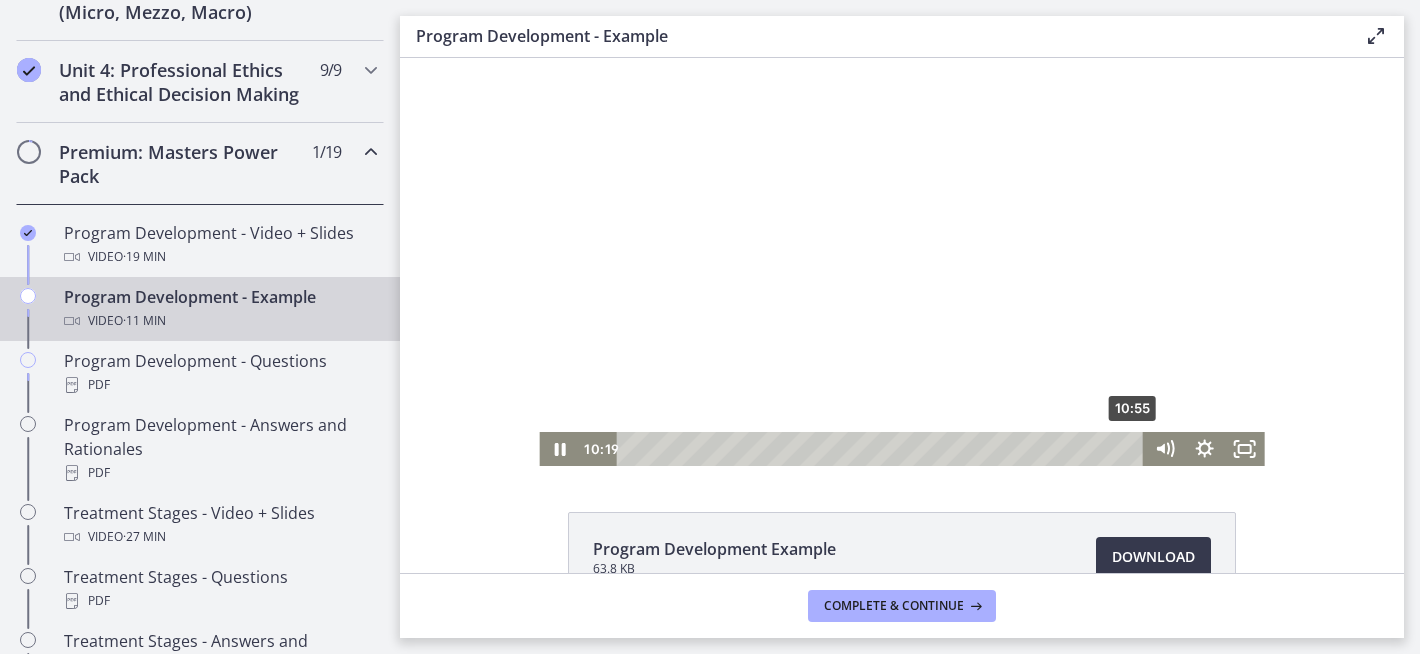 click on "10:55" at bounding box center [883, 449] 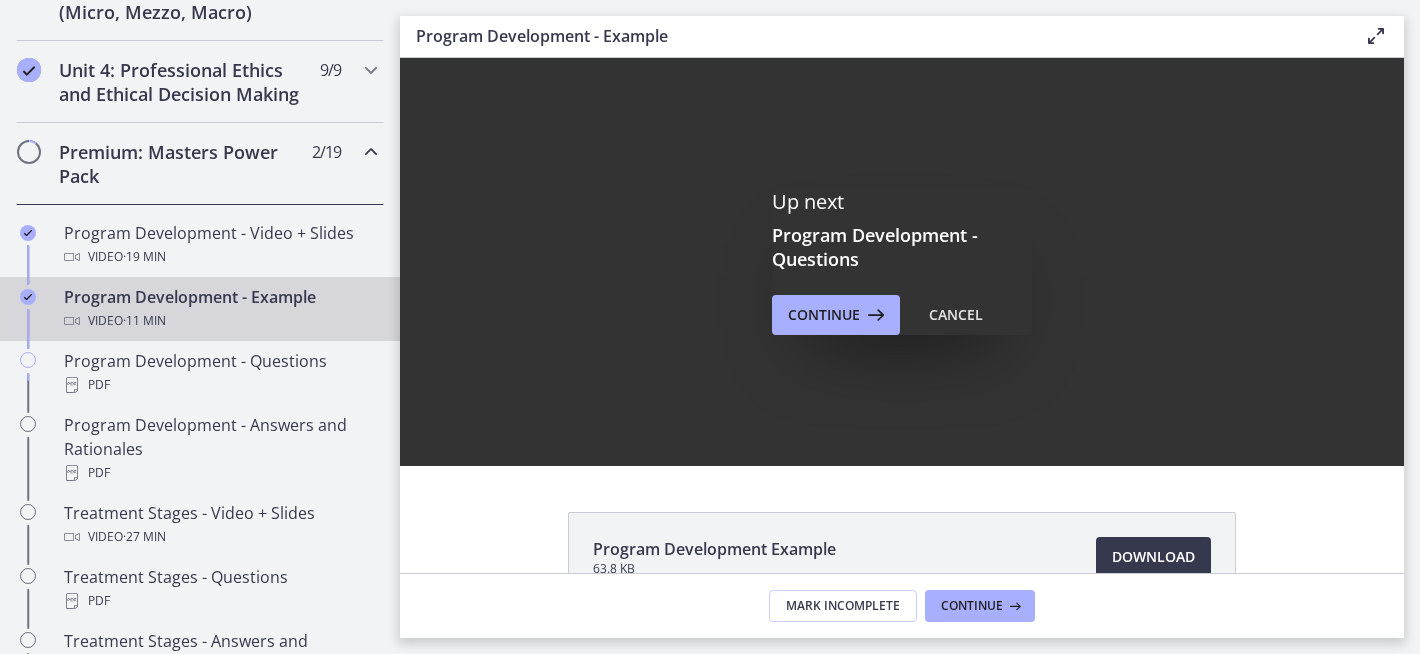 scroll, scrollTop: 0, scrollLeft: 0, axis: both 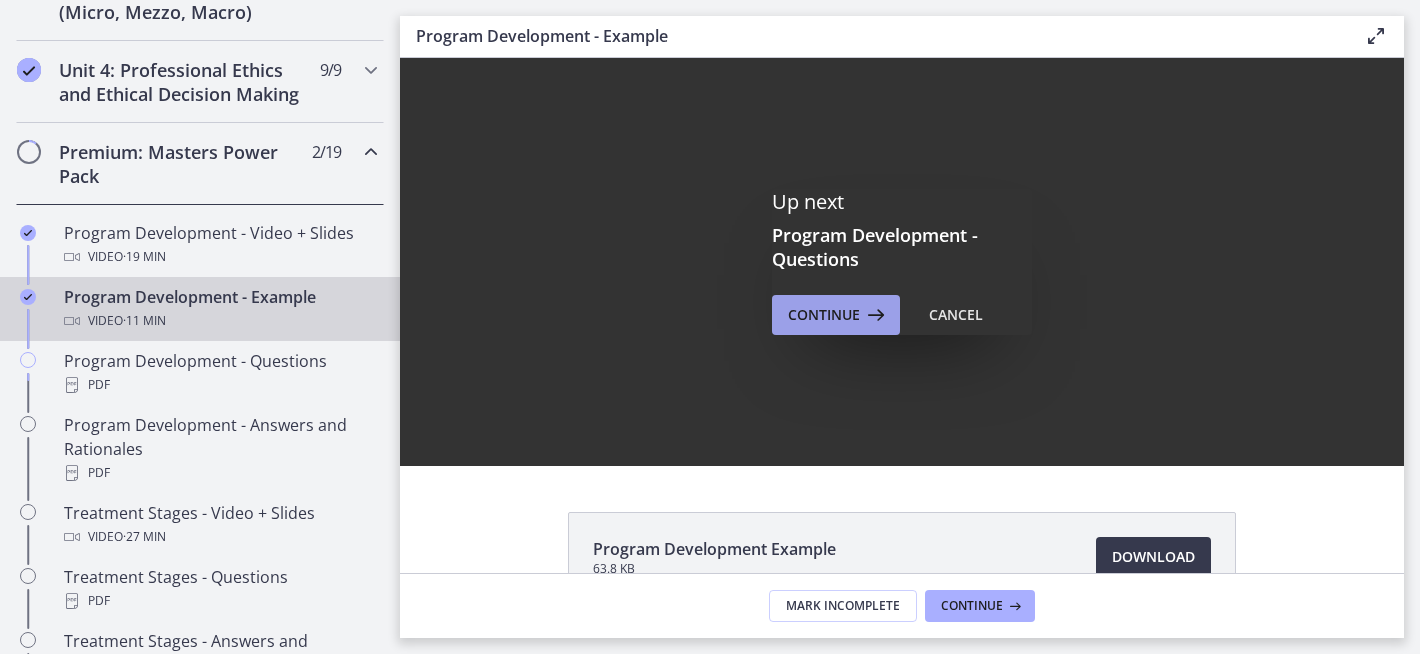 click on "Continue" at bounding box center [824, 315] 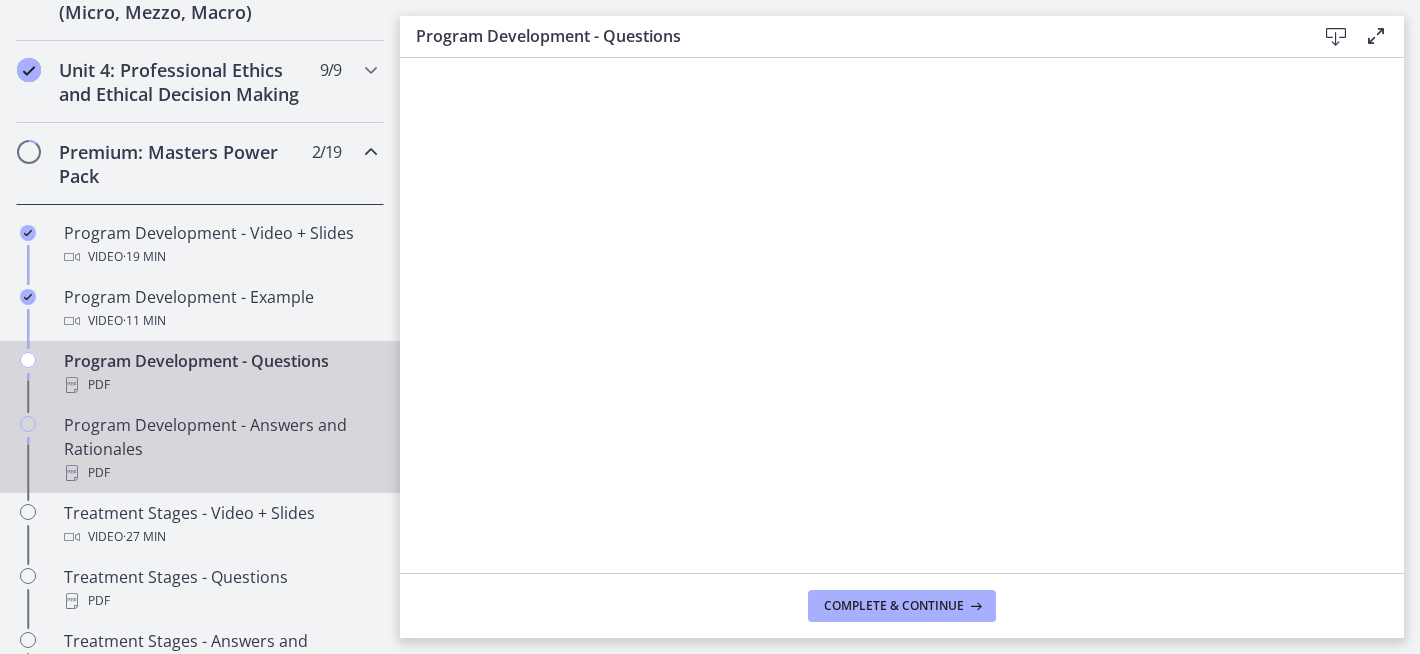 click on "Program Development - Answers and Rationales
PDF" at bounding box center (220, 449) 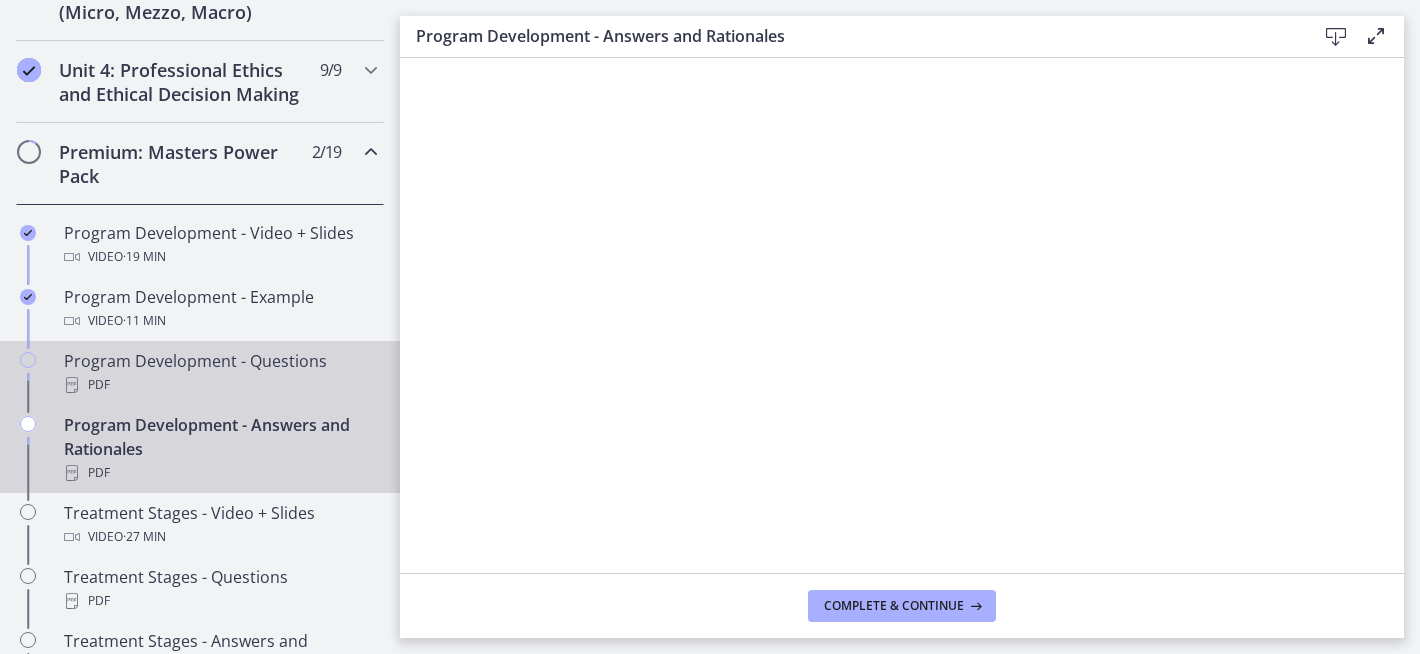 click on "Program Development - Questions
PDF" at bounding box center (220, 373) 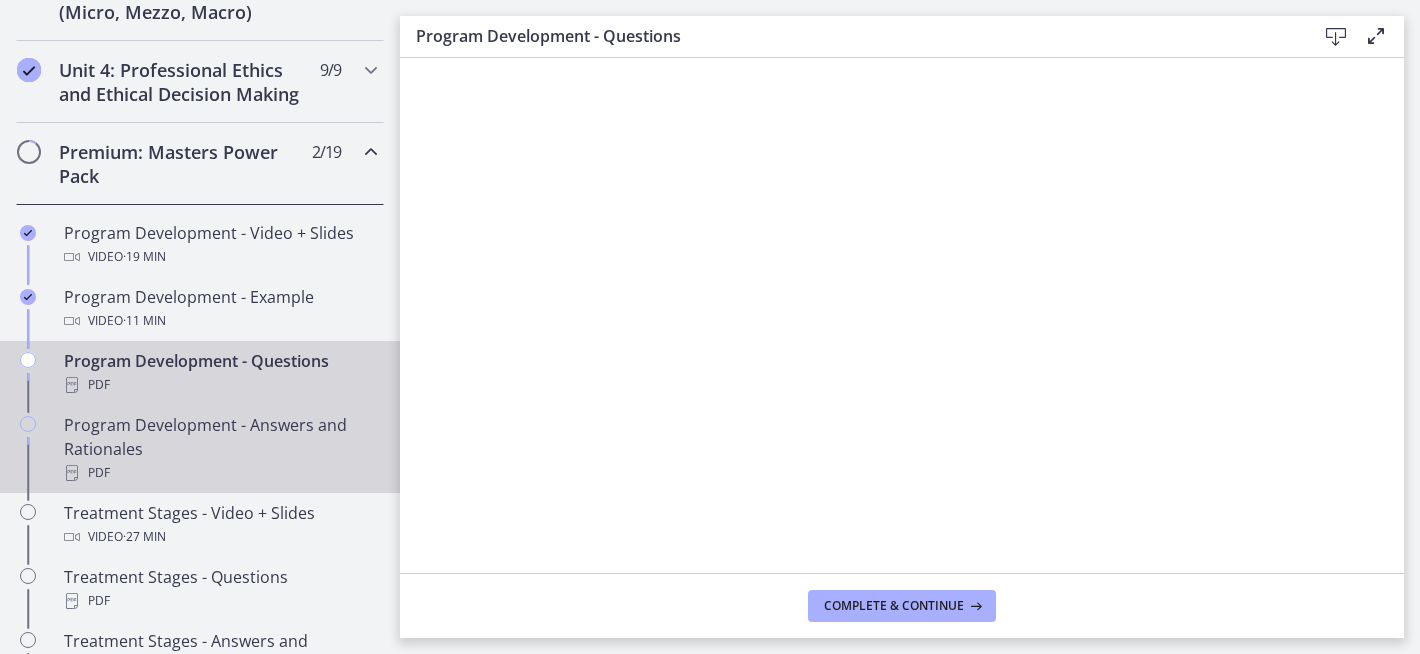 click on "Program Development - Answers and Rationales
PDF" at bounding box center [220, 449] 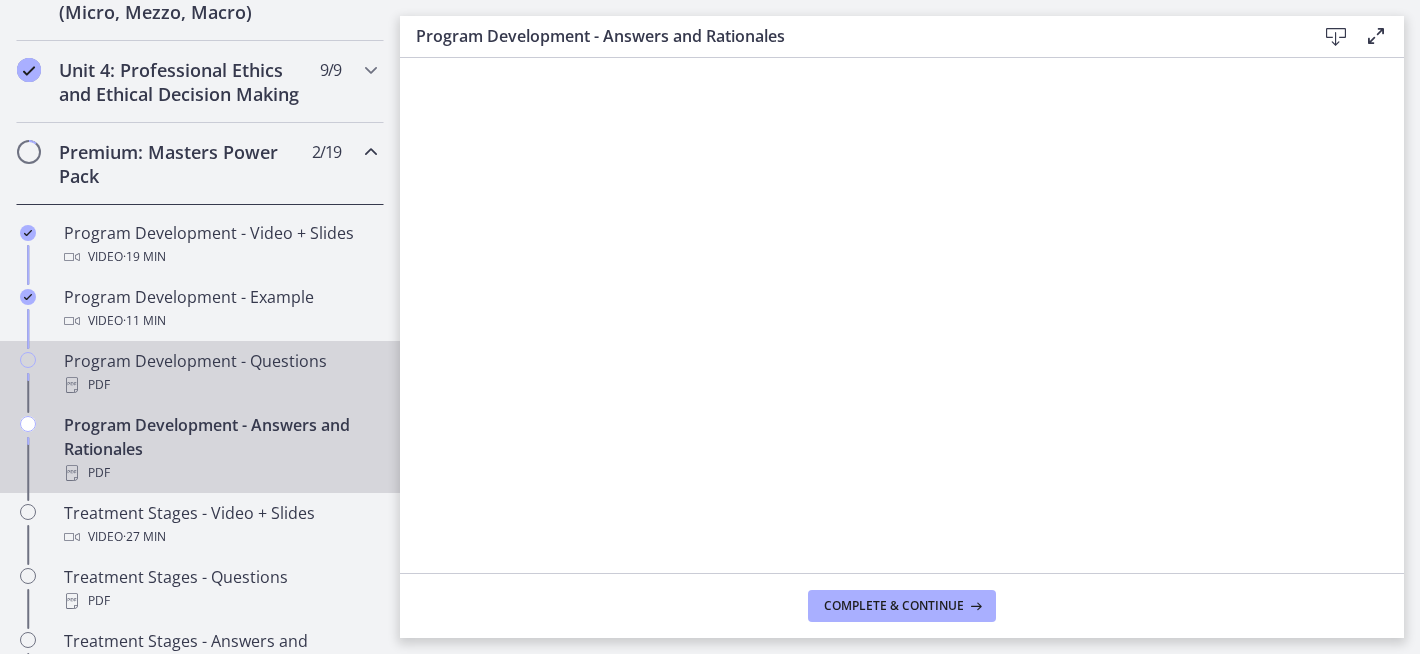 click on "Program Development - Questions
PDF" at bounding box center [220, 373] 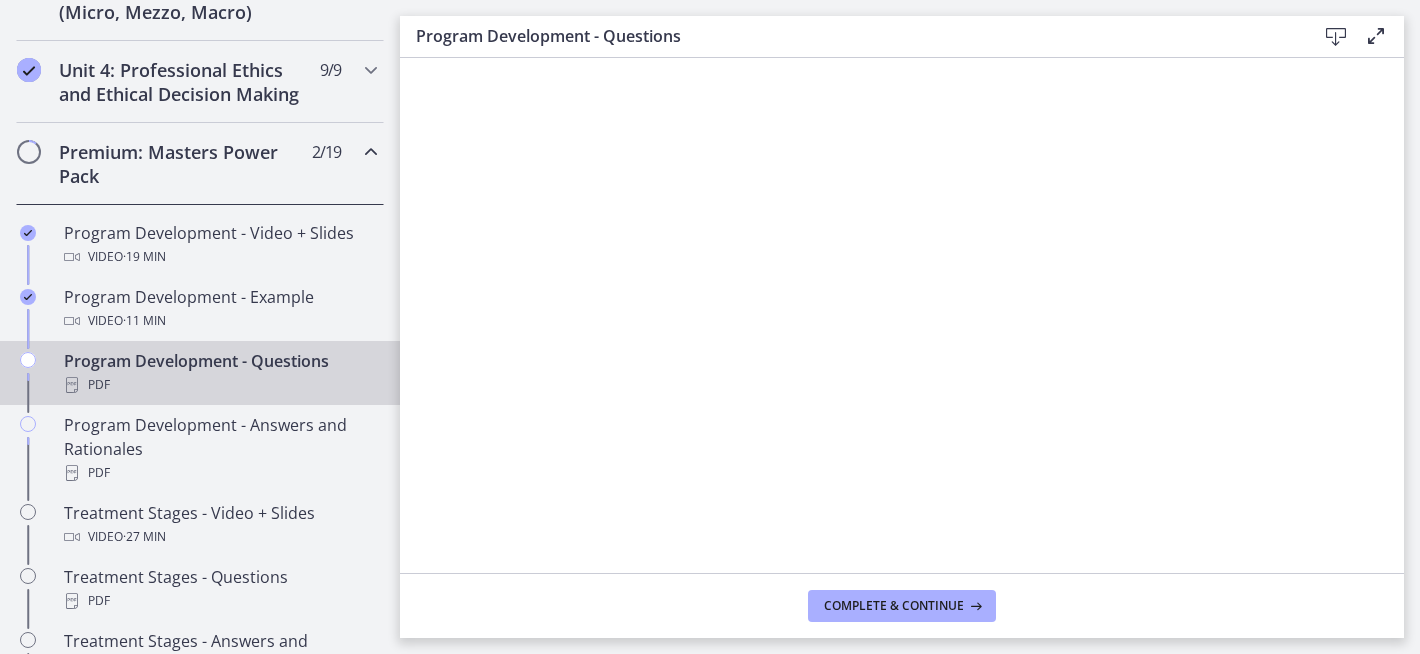 click at bounding box center [1376, 36] 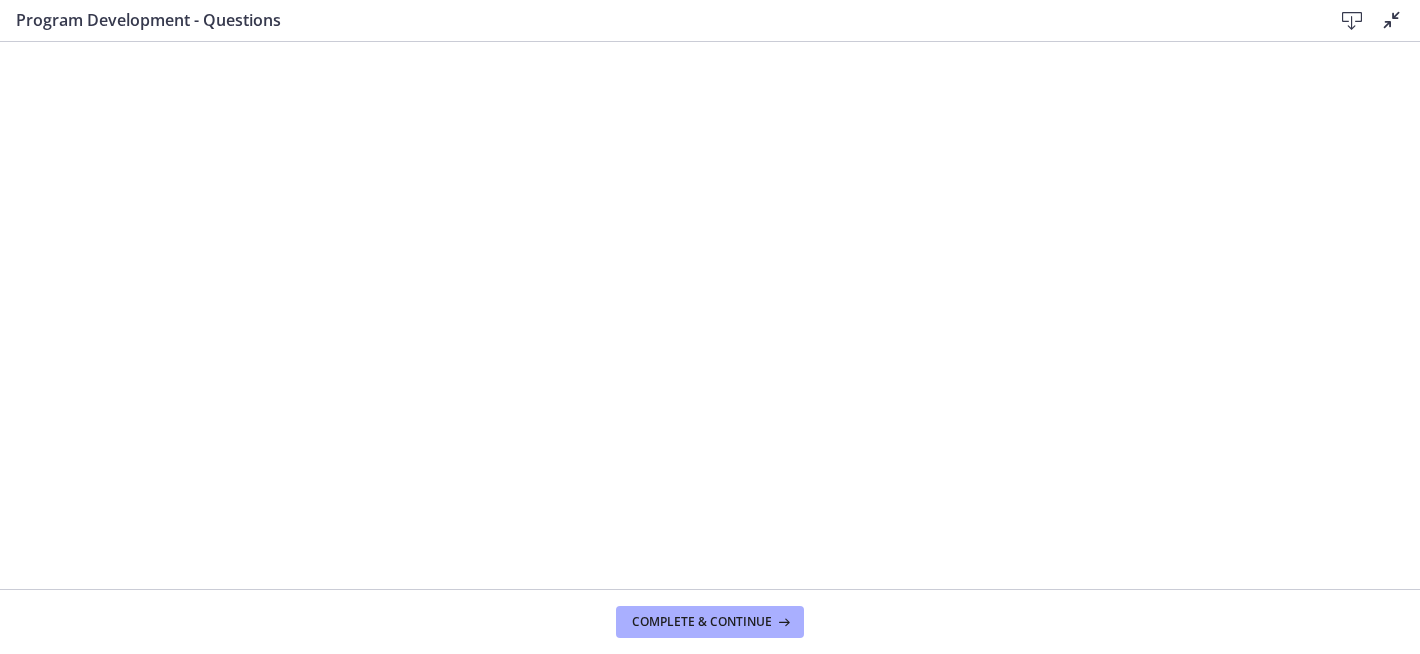 click at bounding box center (1392, 20) 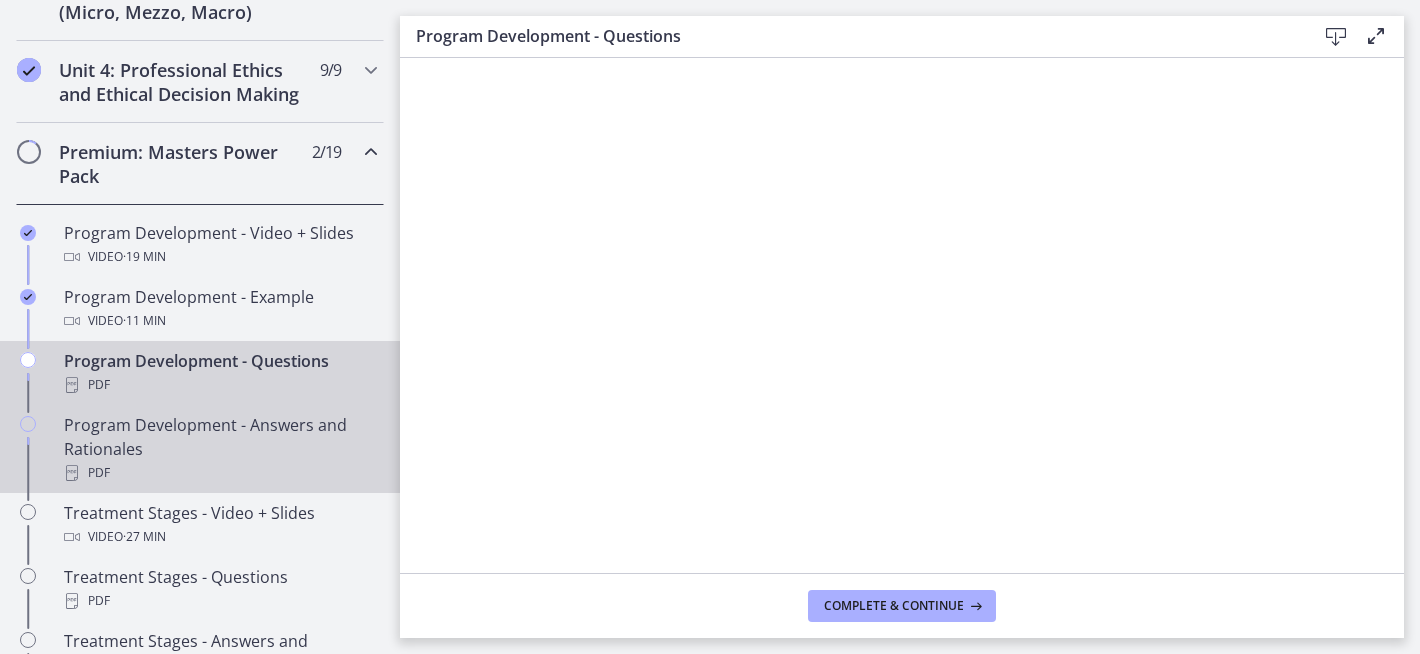click on "Program Development - Answers and Rationales
PDF" at bounding box center (220, 449) 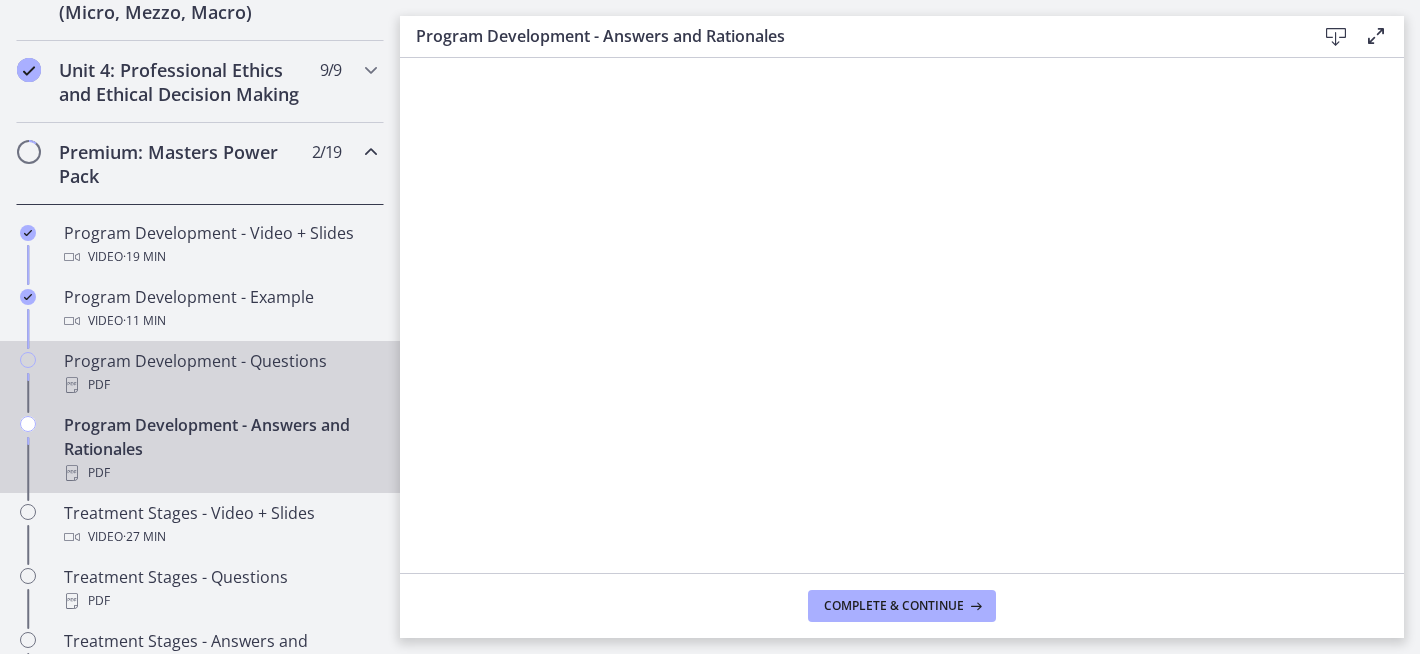 drag, startPoint x: 198, startPoint y: 395, endPoint x: 210, endPoint y: 398, distance: 12.369317 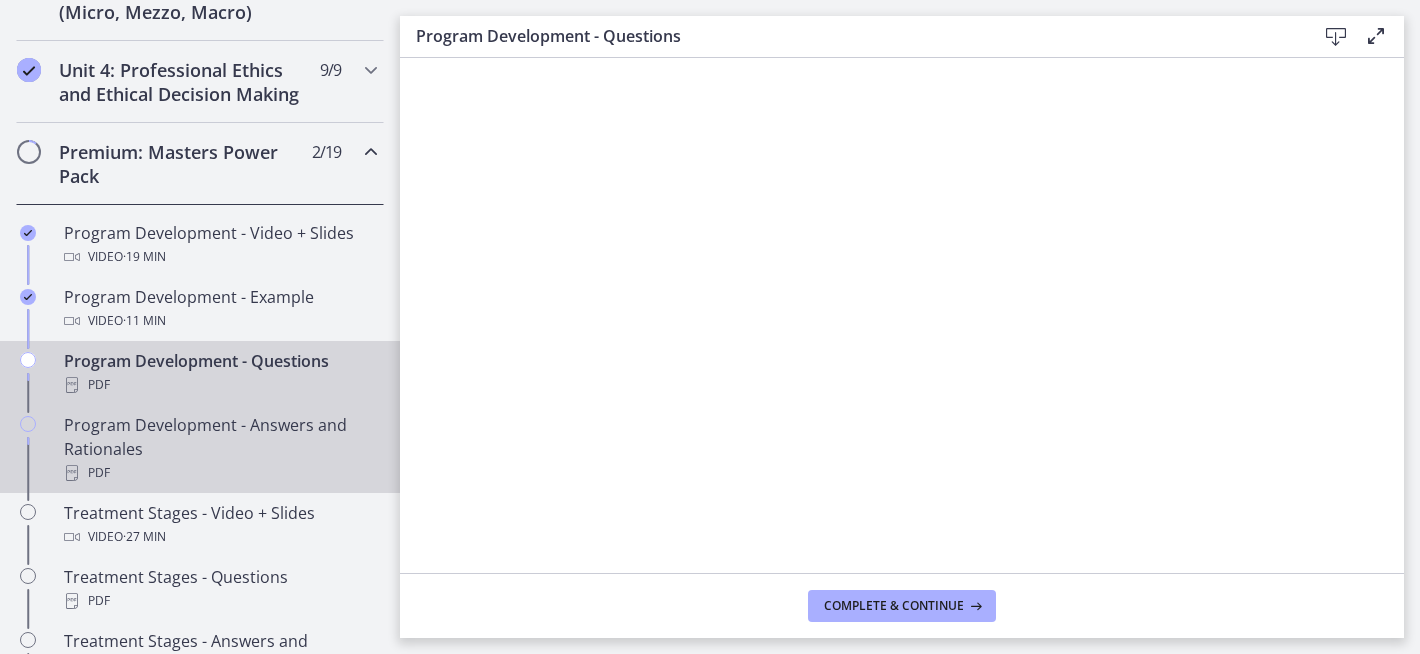 click on "Program Development - Answers and Rationales
PDF" at bounding box center [200, 449] 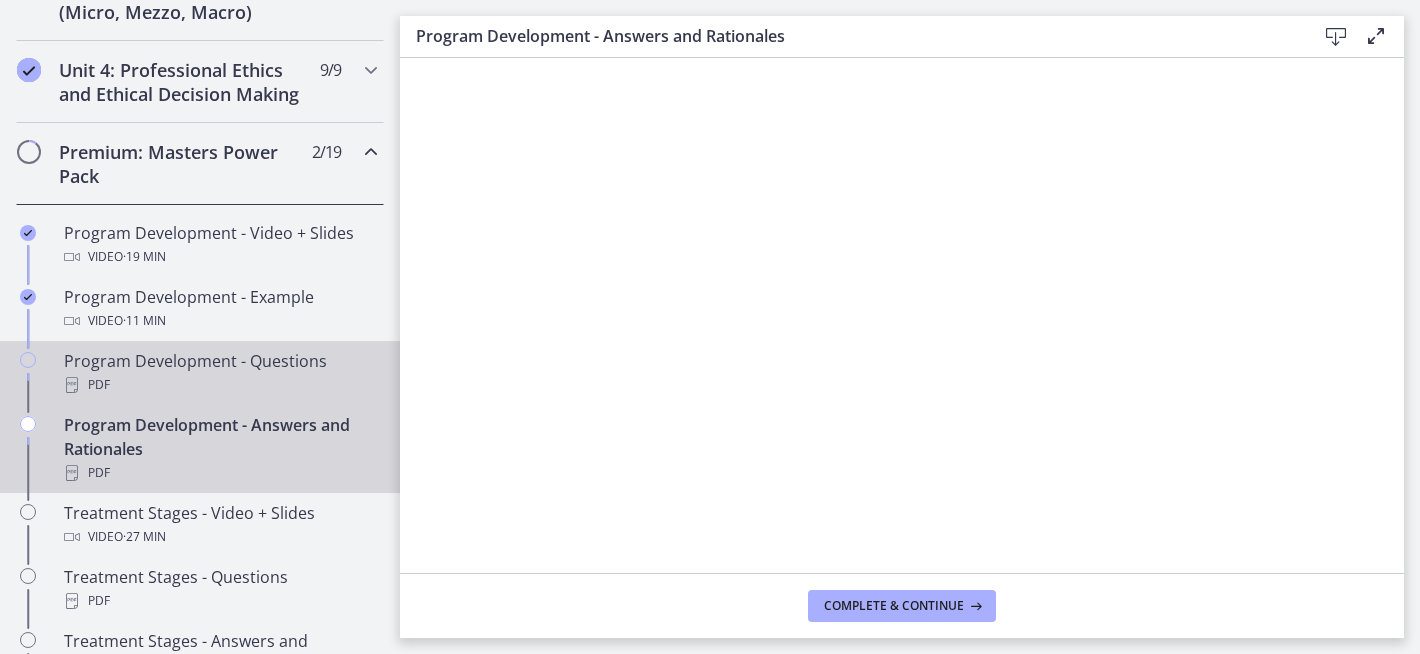 click on "Program Development - Questions
PDF" at bounding box center (220, 373) 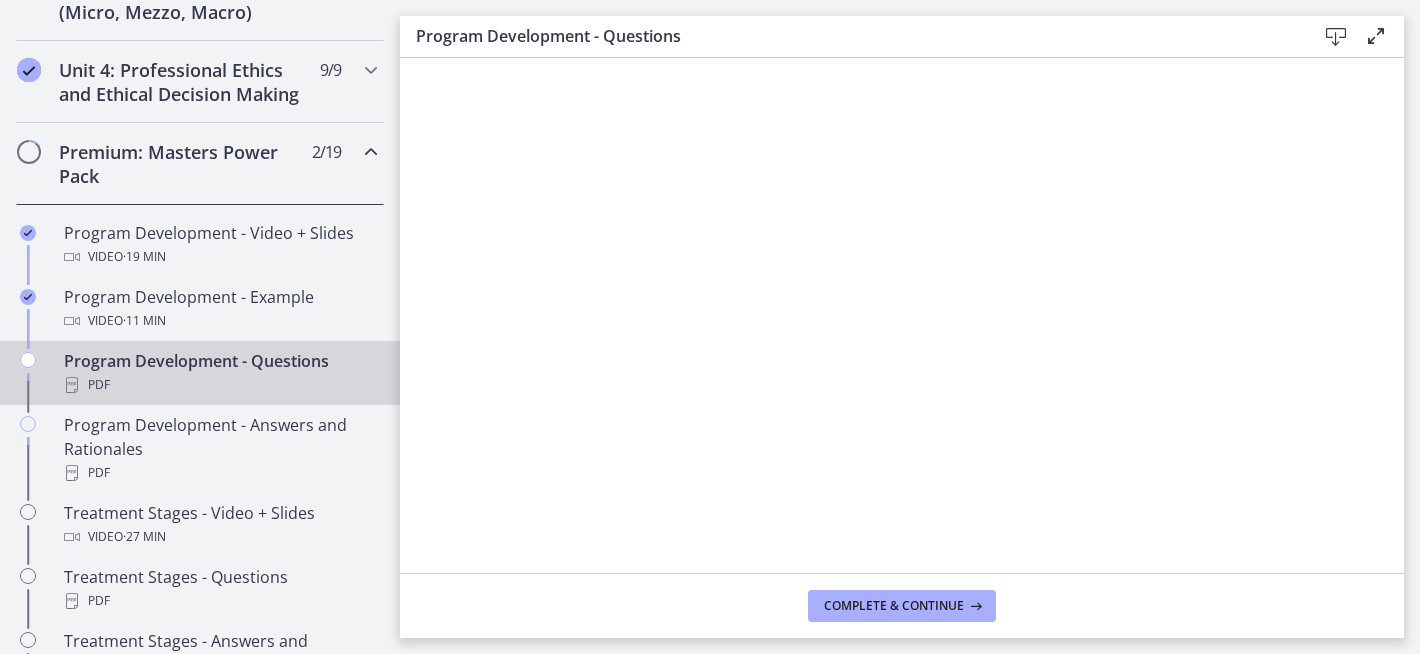 click on "Complete & continue" at bounding box center (902, 605) 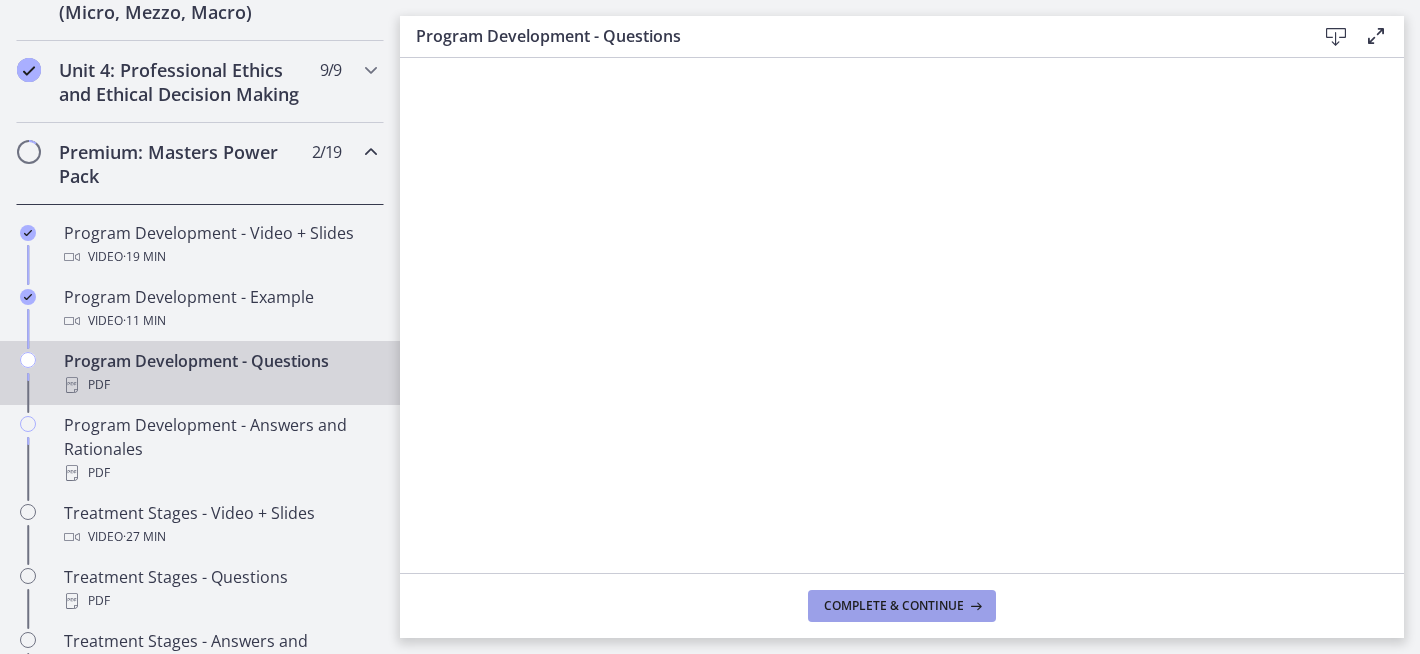 click on "Complete & continue" at bounding box center [894, 606] 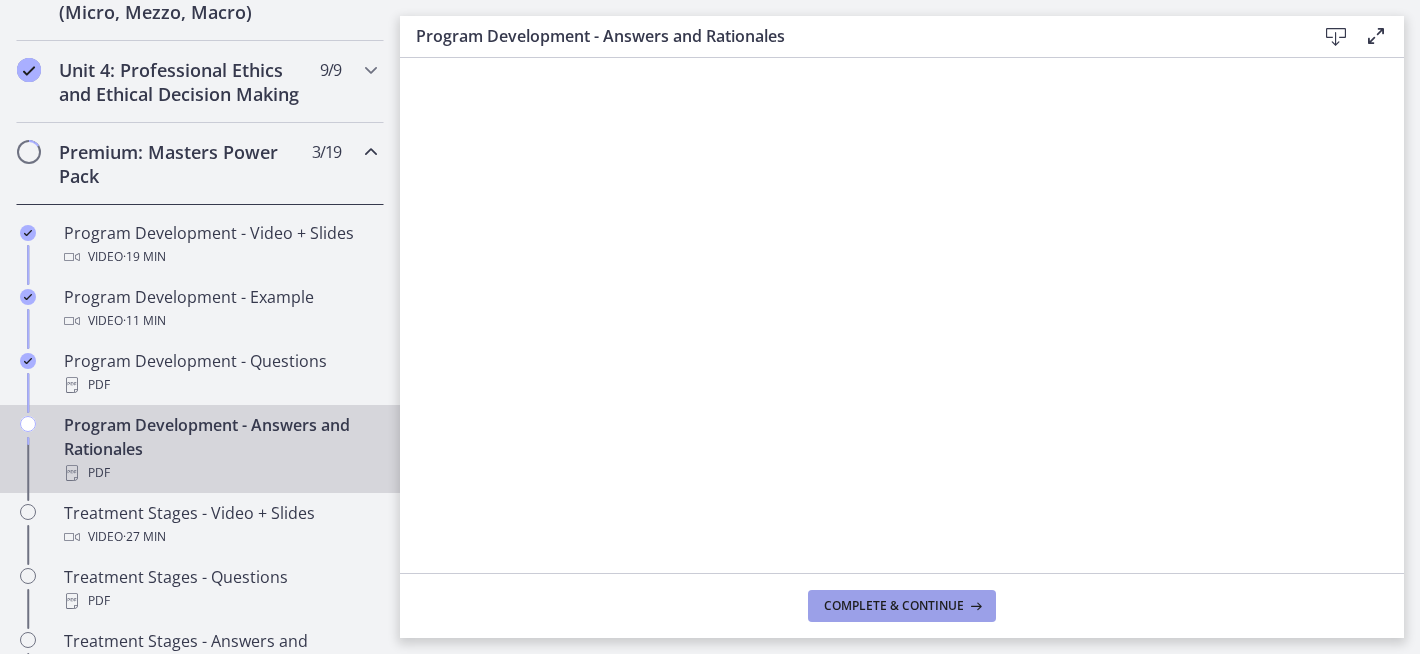 click on "Complete & continue" at bounding box center (894, 606) 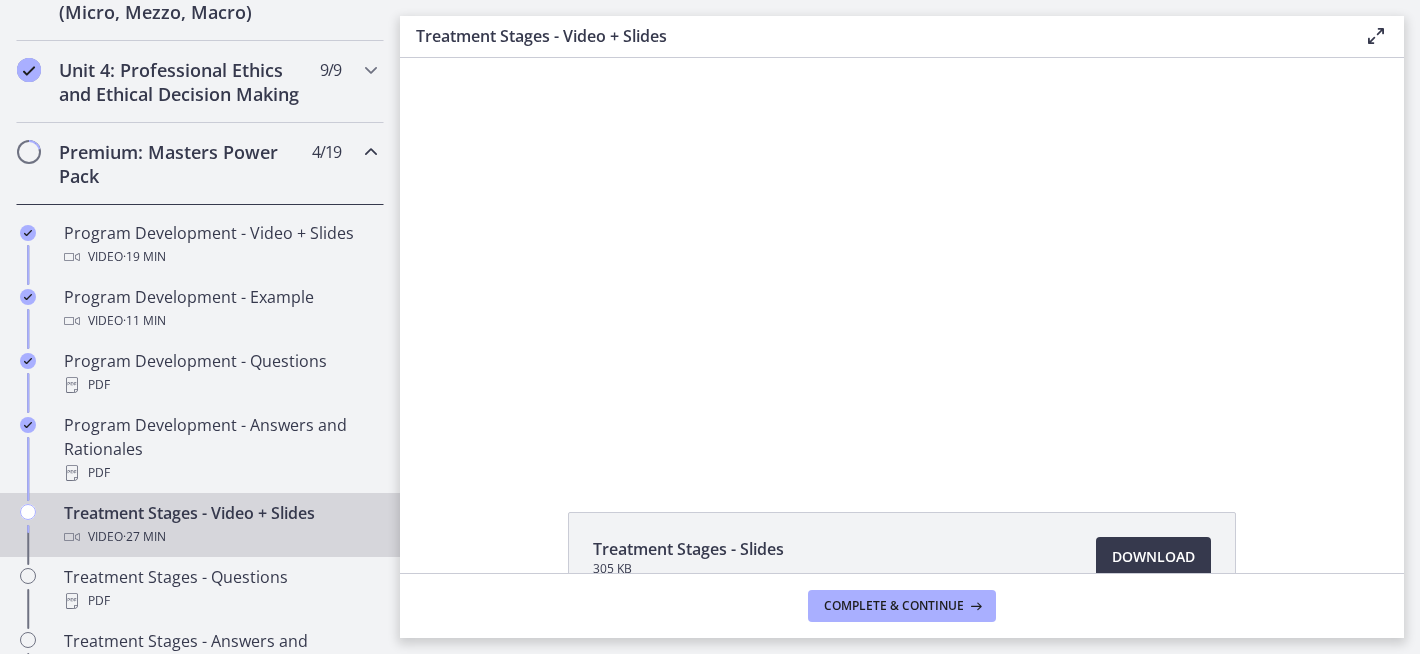 scroll, scrollTop: 0, scrollLeft: 0, axis: both 